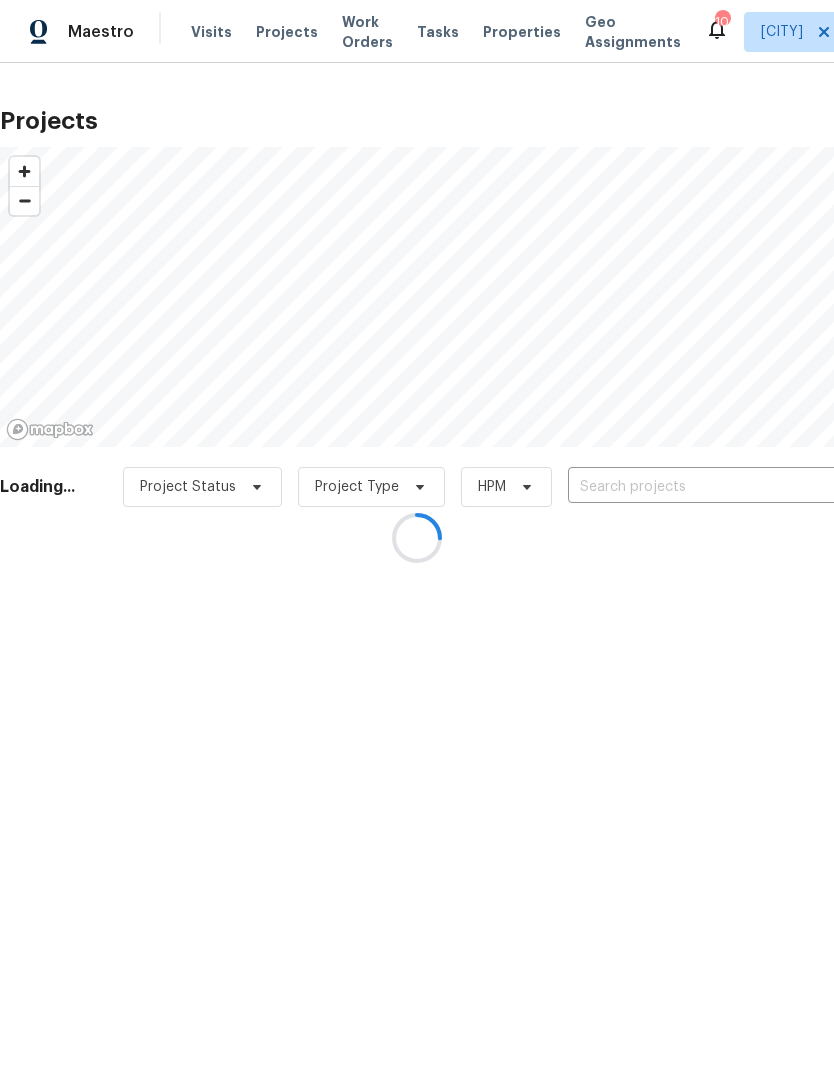 scroll, scrollTop: 0, scrollLeft: 0, axis: both 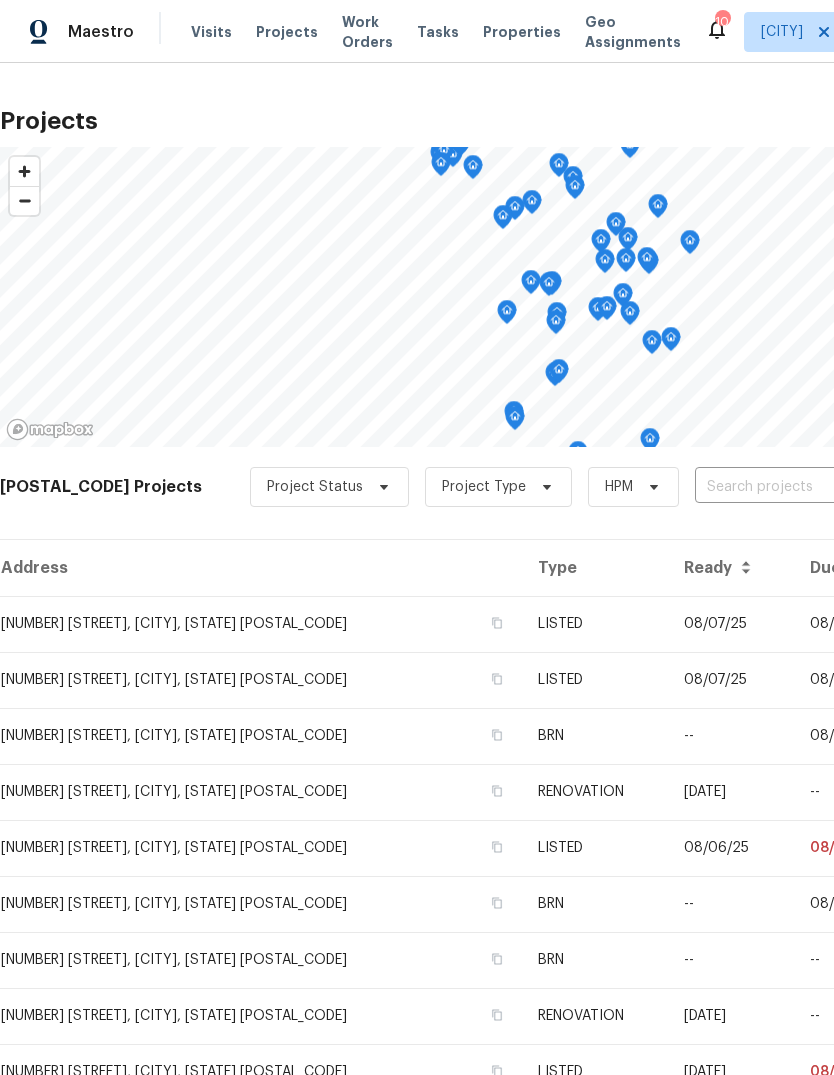 click at bounding box center [809, 487] 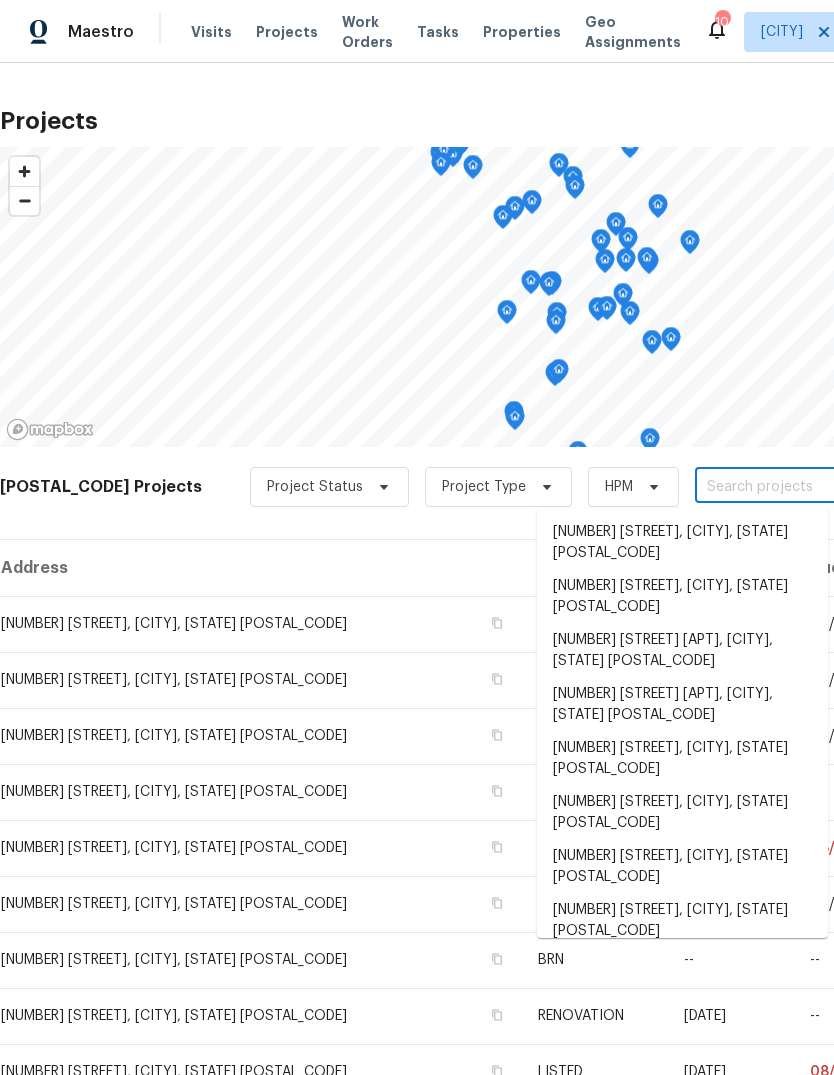 click at bounding box center (809, 487) 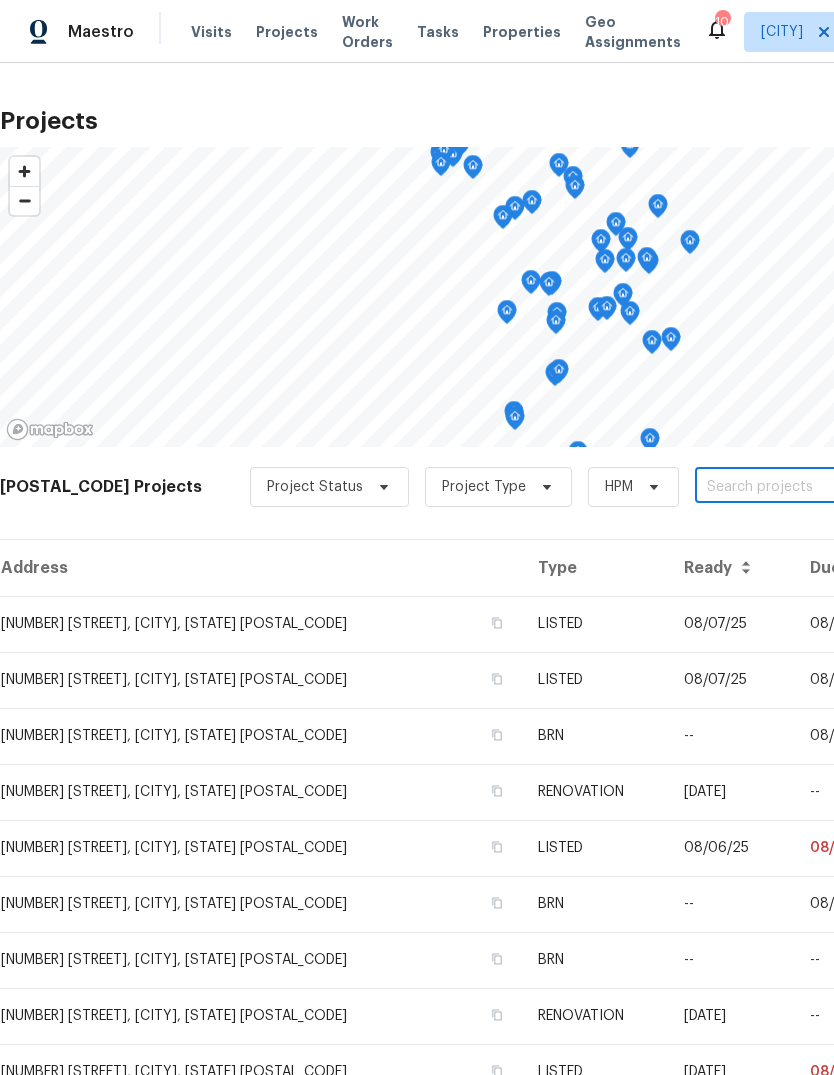 paste on "[NUMBER] [STREET], [CITY], [STATE] [POSTAL_CODE]" 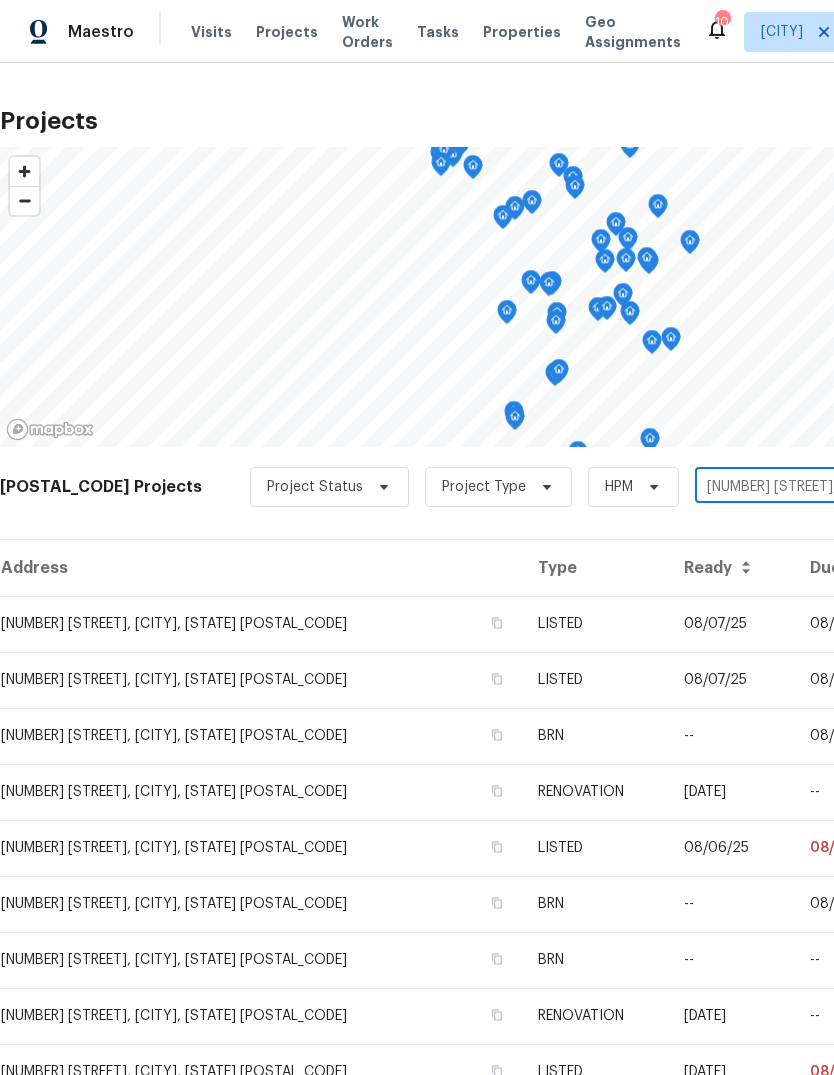 scroll, scrollTop: 0, scrollLeft: 296, axis: horizontal 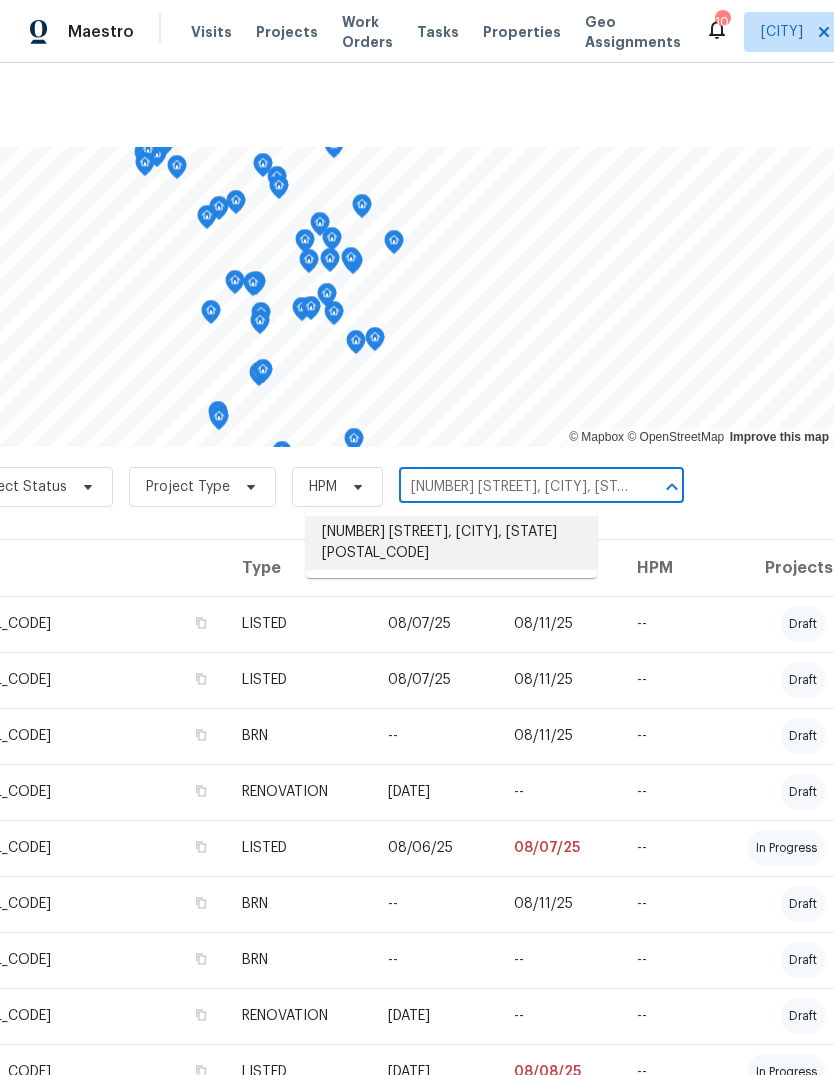 click on "[NUMBER] [STREET], [CITY], [STATE] [POSTAL_CODE]" at bounding box center [451, 543] 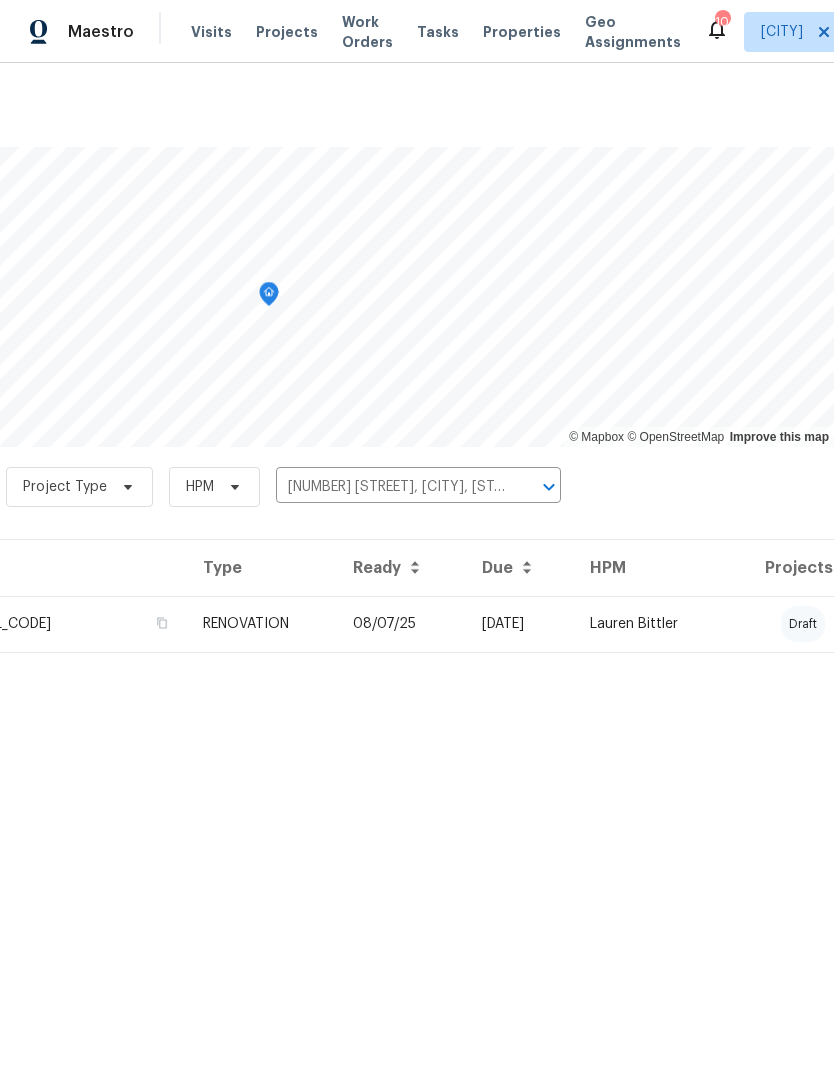 click on "Lauren Bittler" at bounding box center (650, 624) 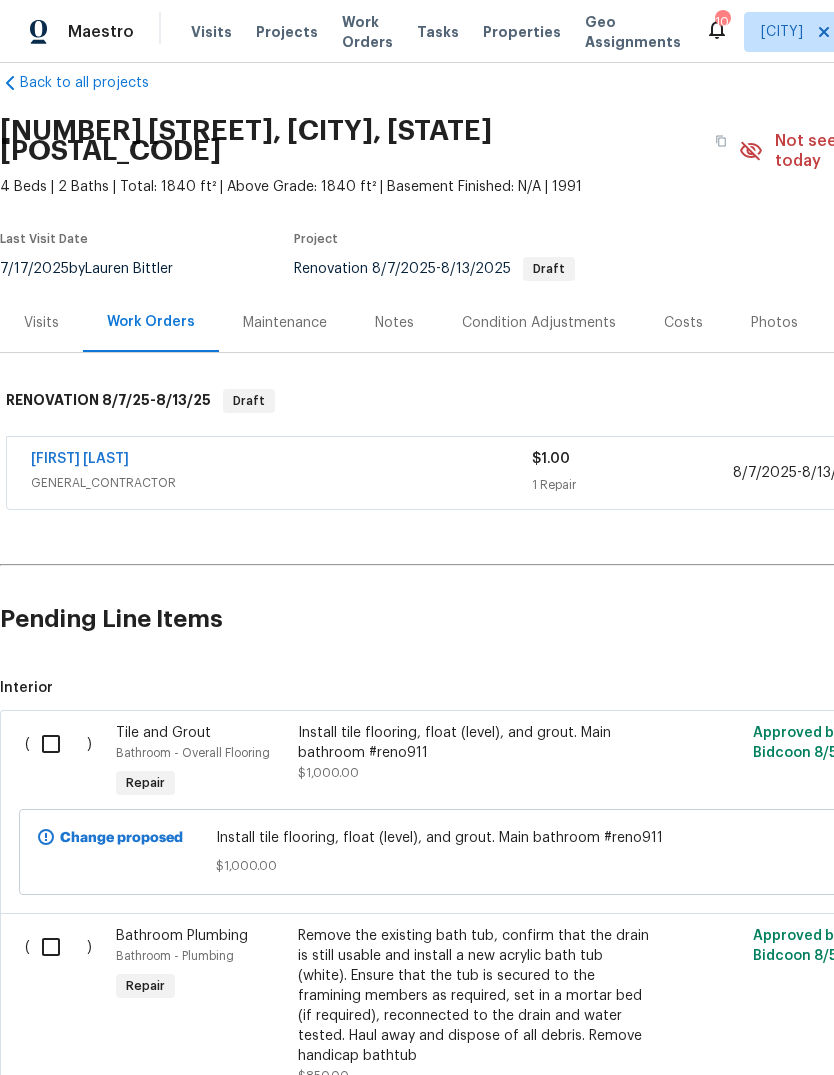 scroll, scrollTop: 30, scrollLeft: 0, axis: vertical 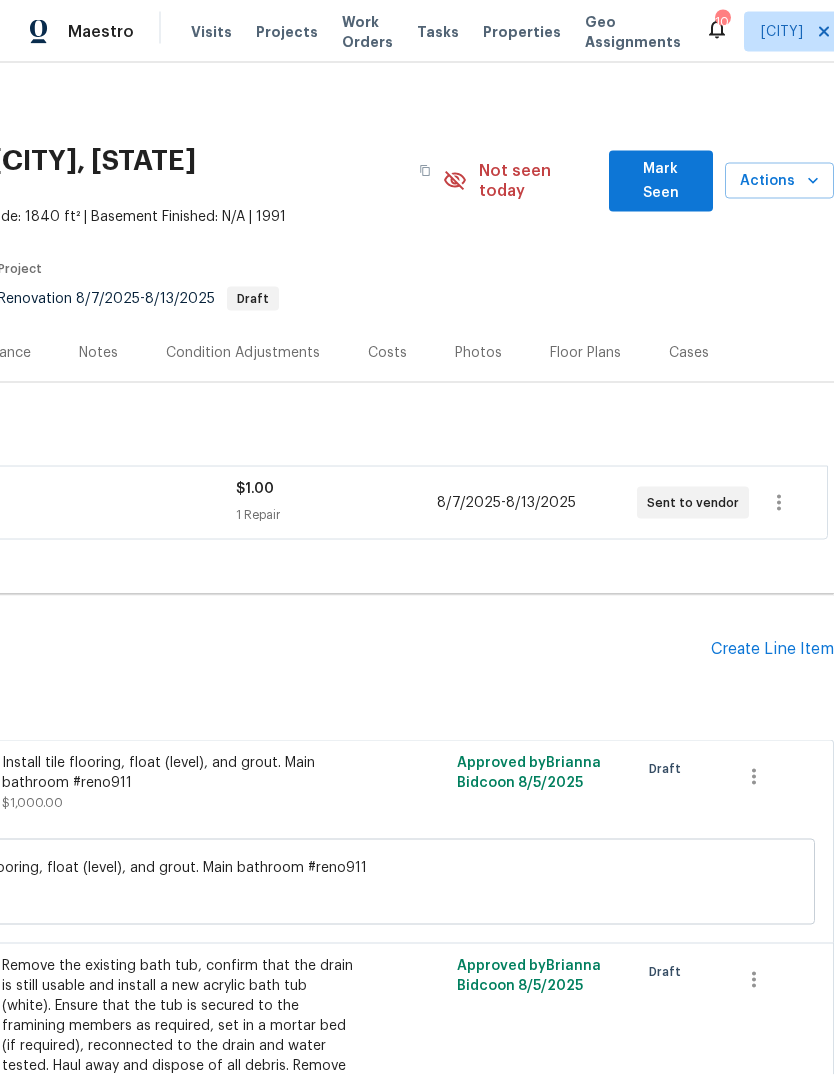 click on "Create Line Item" at bounding box center (772, 649) 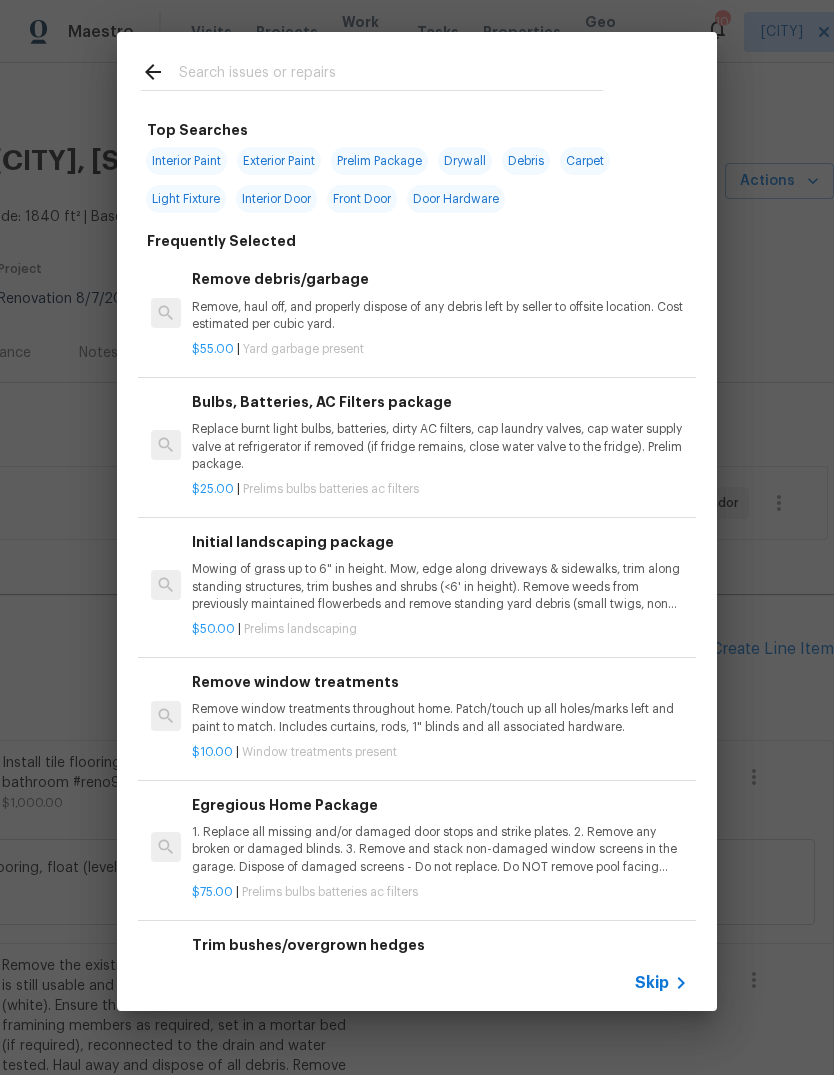 click at bounding box center [391, 75] 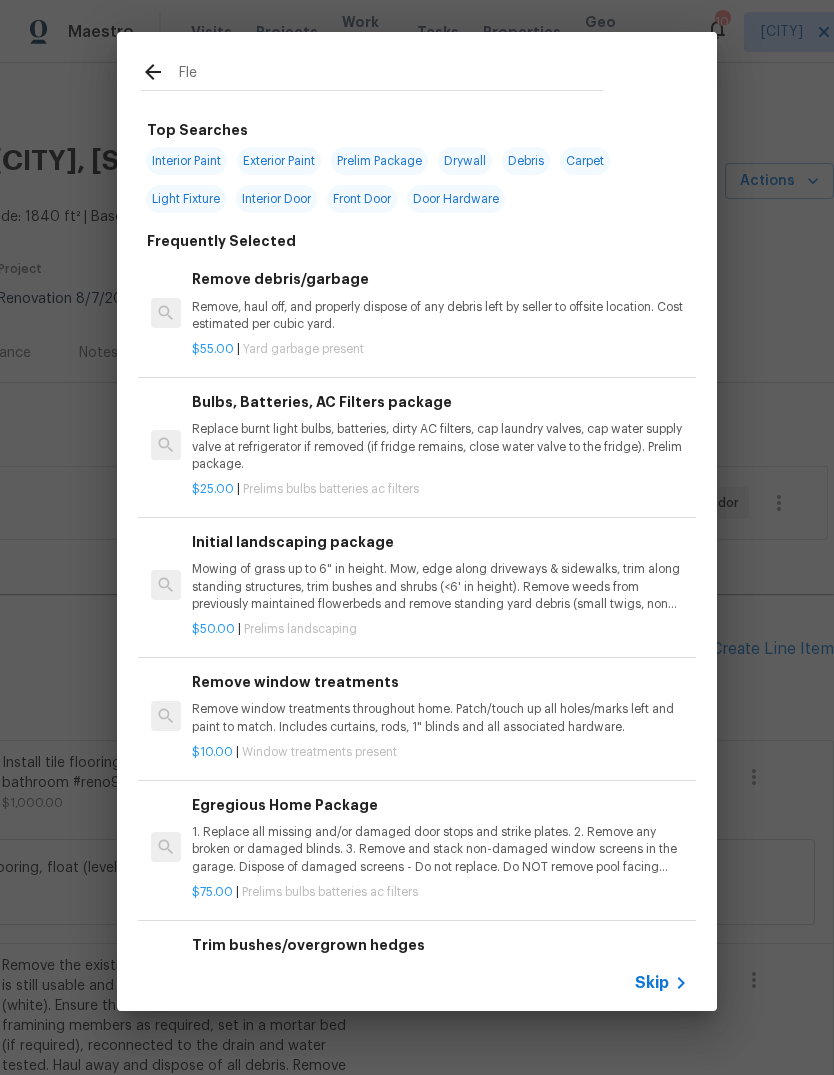 type on "Flea" 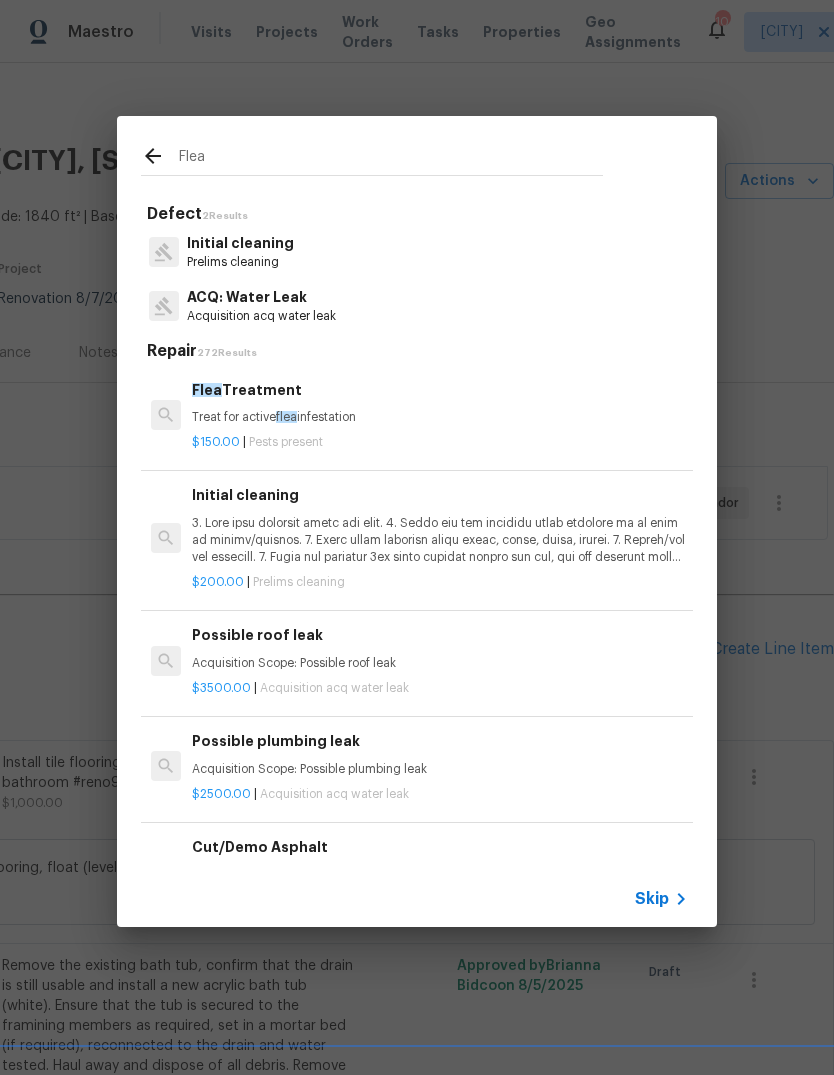 click on "Treat for active  flea  infestation" at bounding box center (440, 417) 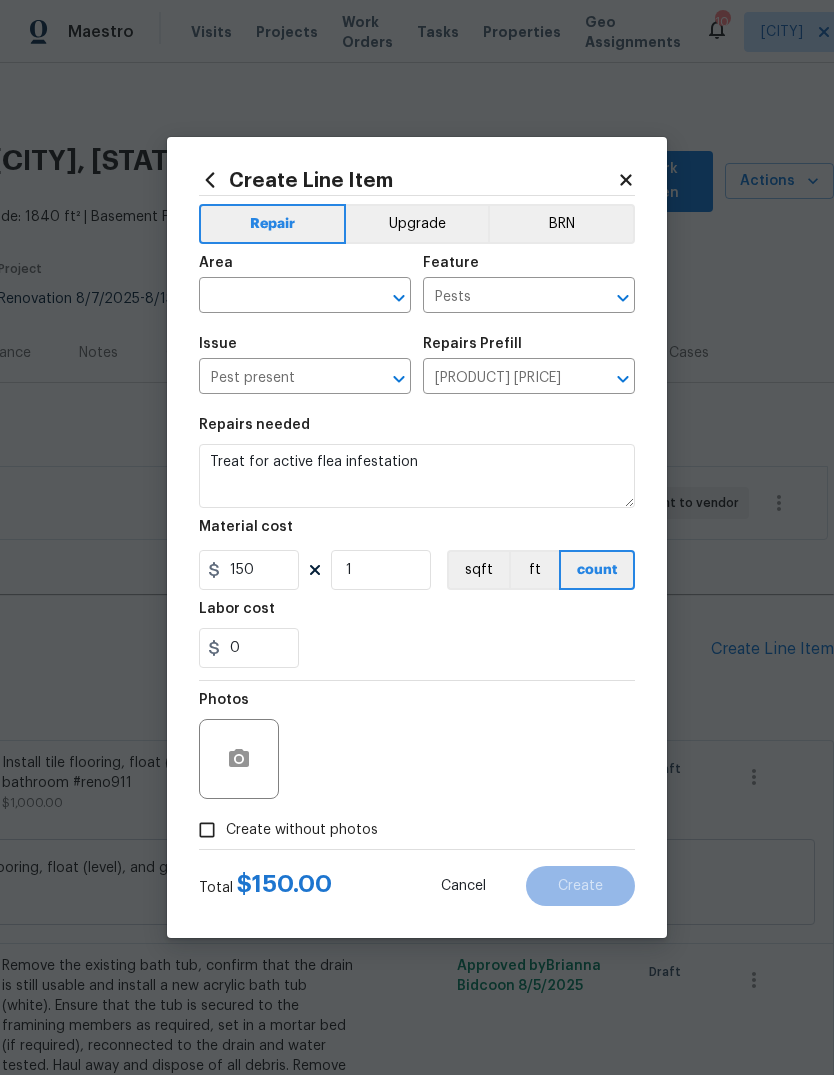 click at bounding box center [277, 297] 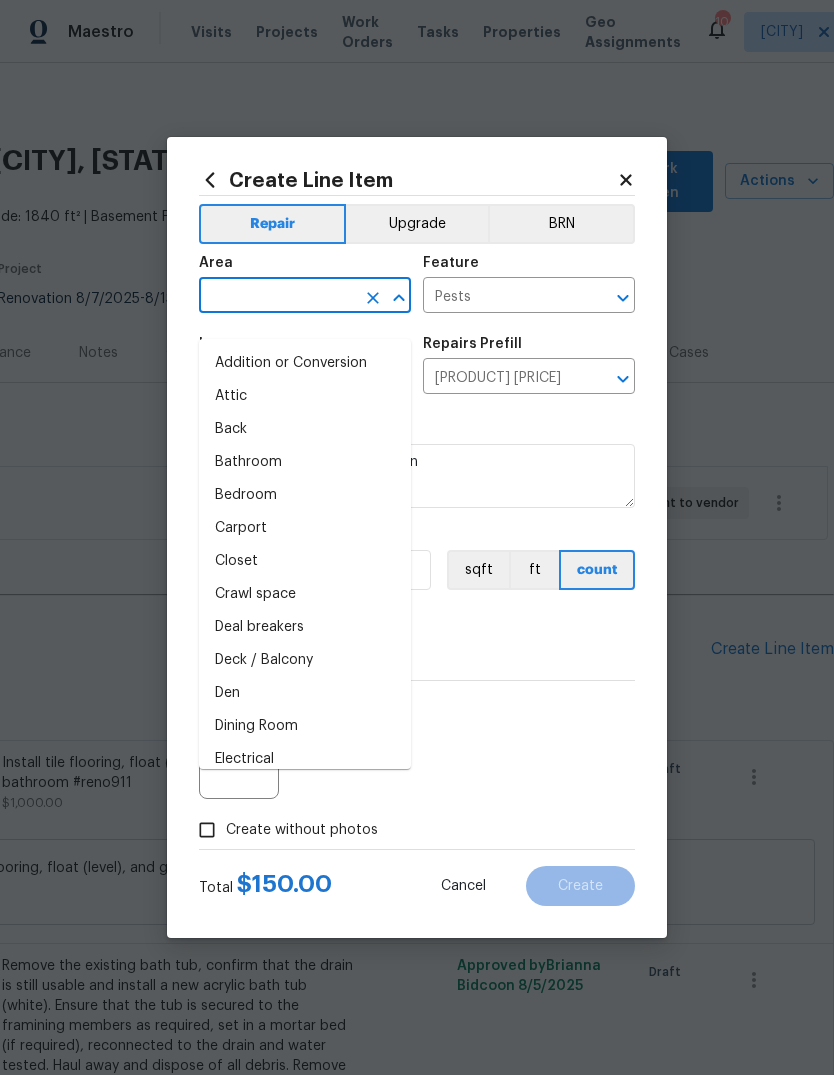 scroll, scrollTop: 21, scrollLeft: 0, axis: vertical 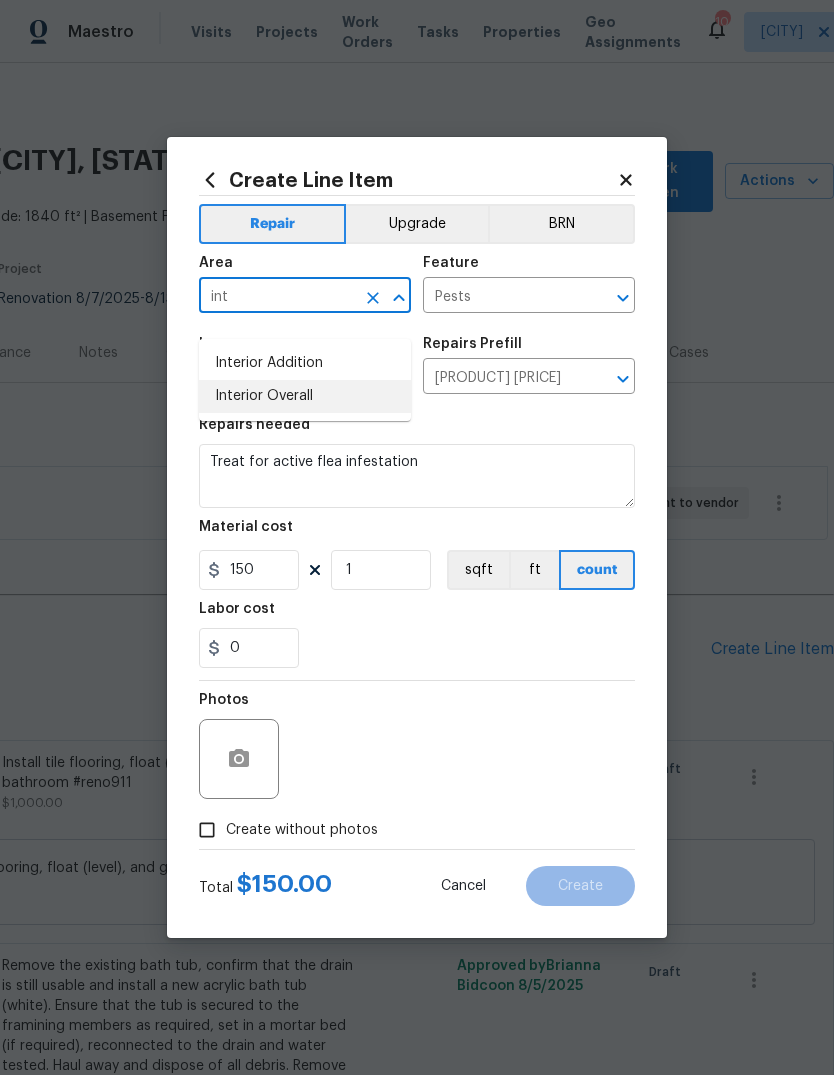 click on "Interior Overall" at bounding box center (305, 396) 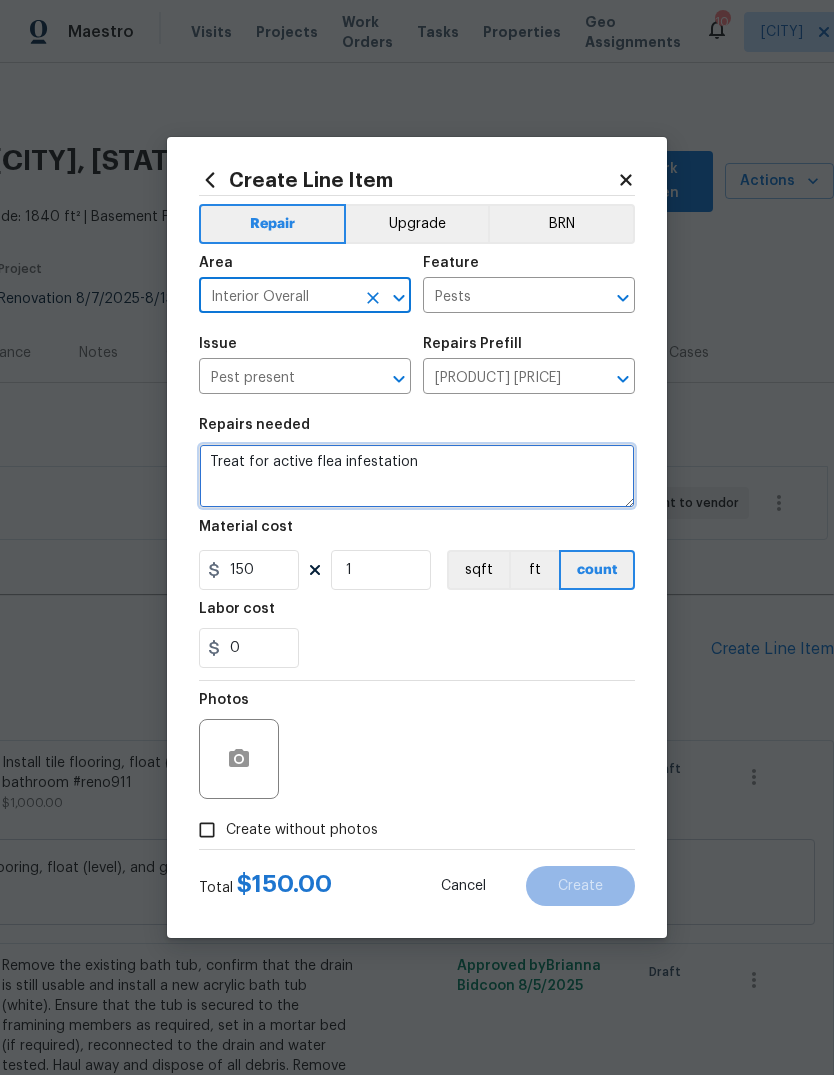 click on "Treat for active flea infestation" at bounding box center [417, 476] 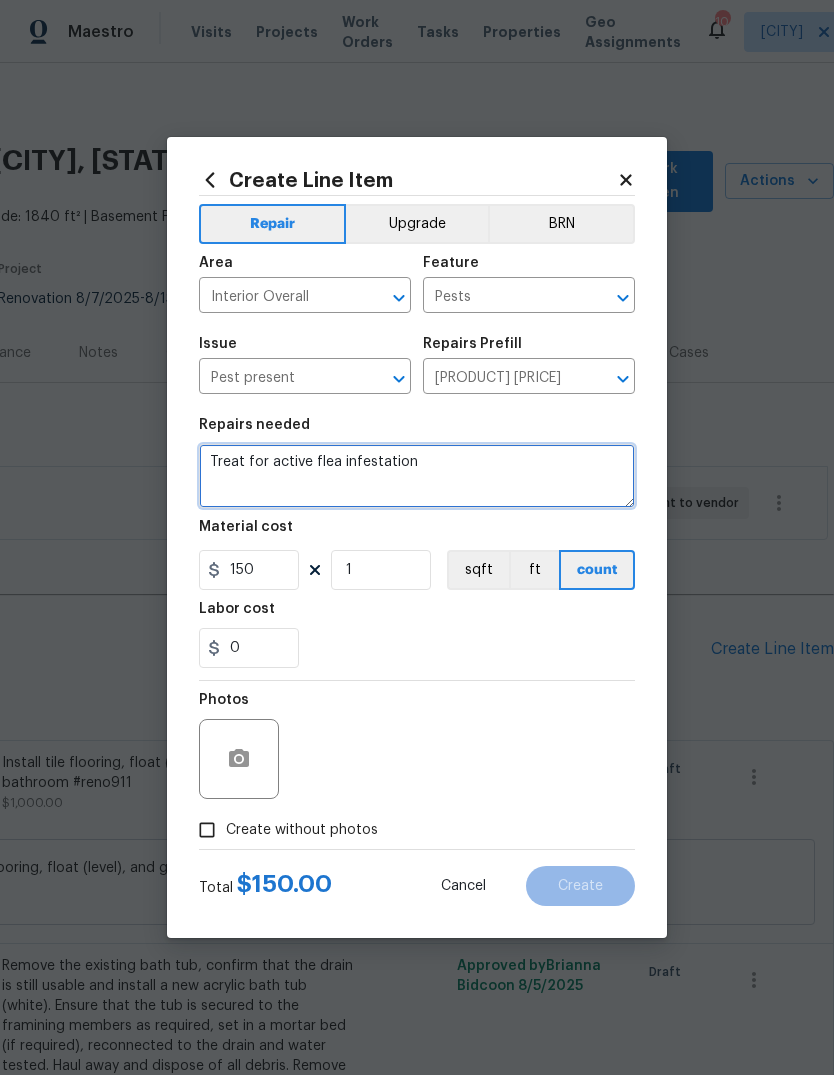 click on "Treat for active flea infestation" at bounding box center (417, 476) 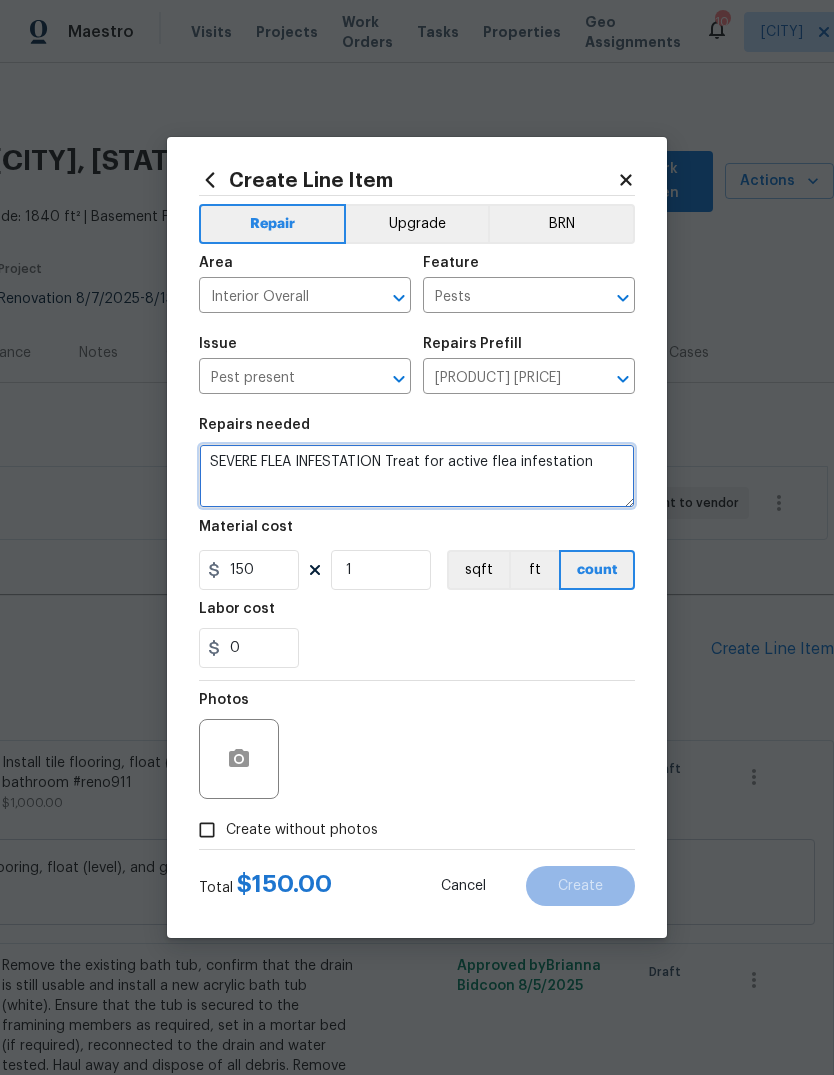 type on "SEVERE FLEA INFESTATION Treat for active flea infestation" 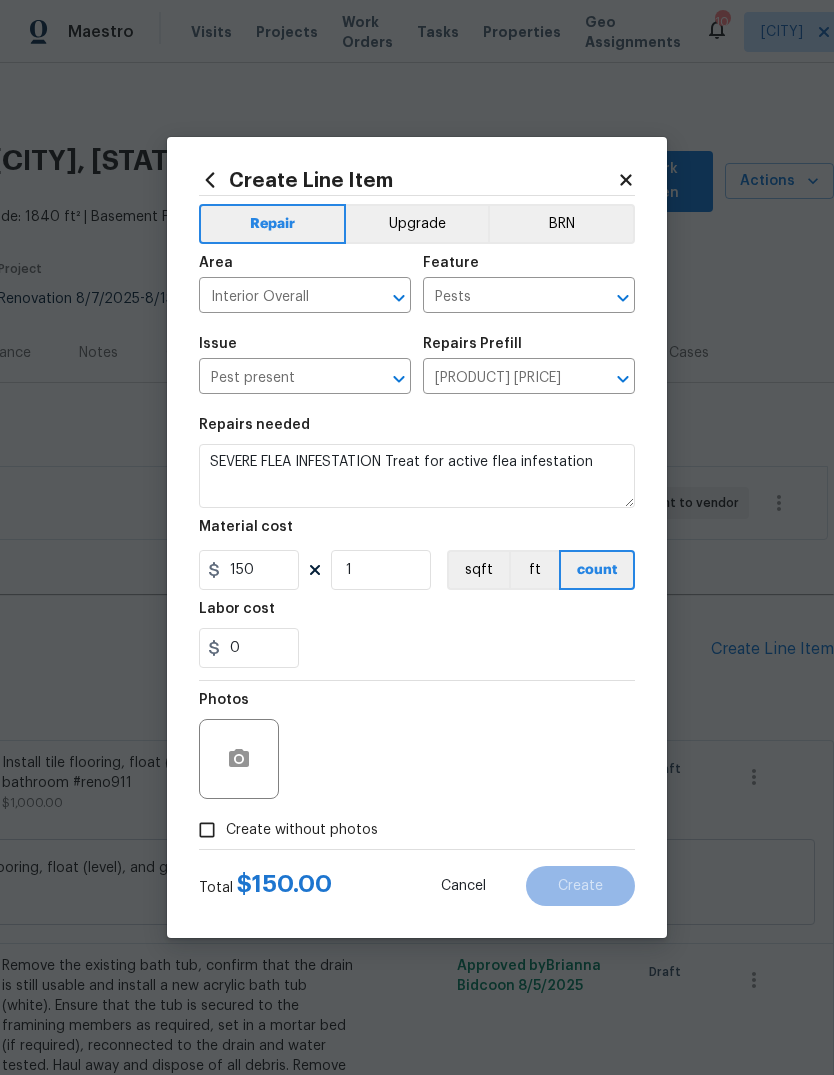 click on "0" at bounding box center [417, 648] 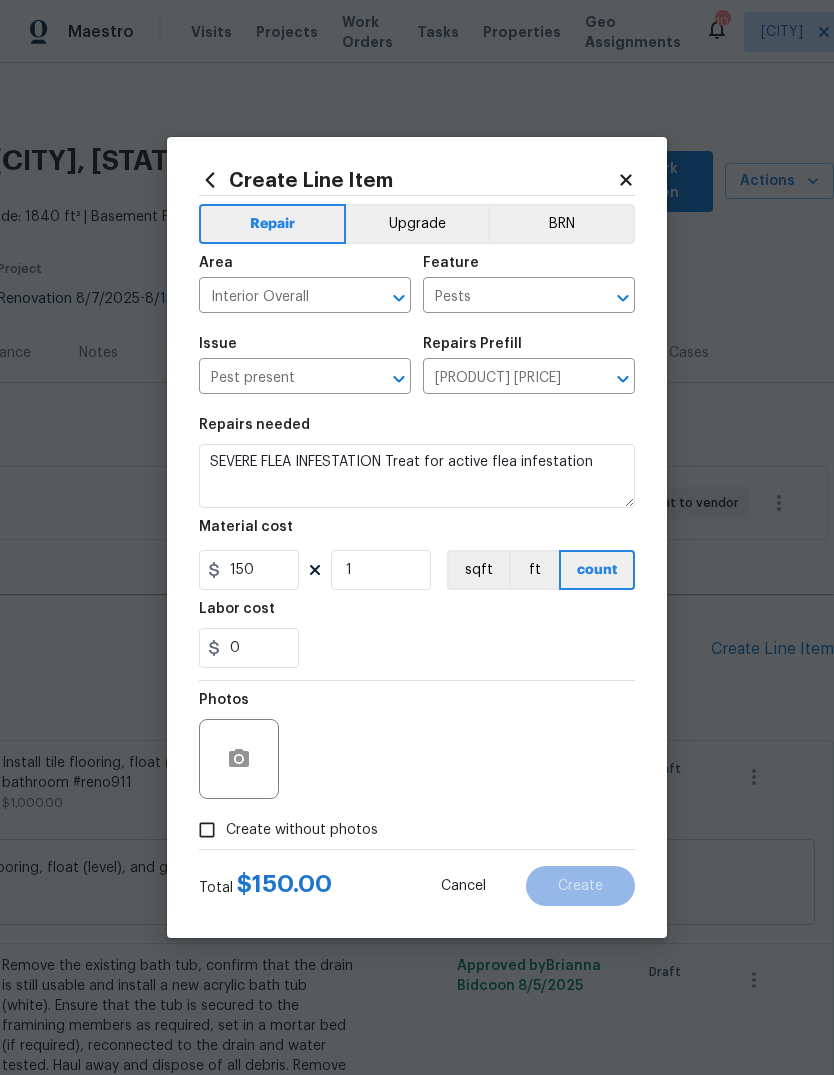 click on "Create without photos" at bounding box center (207, 830) 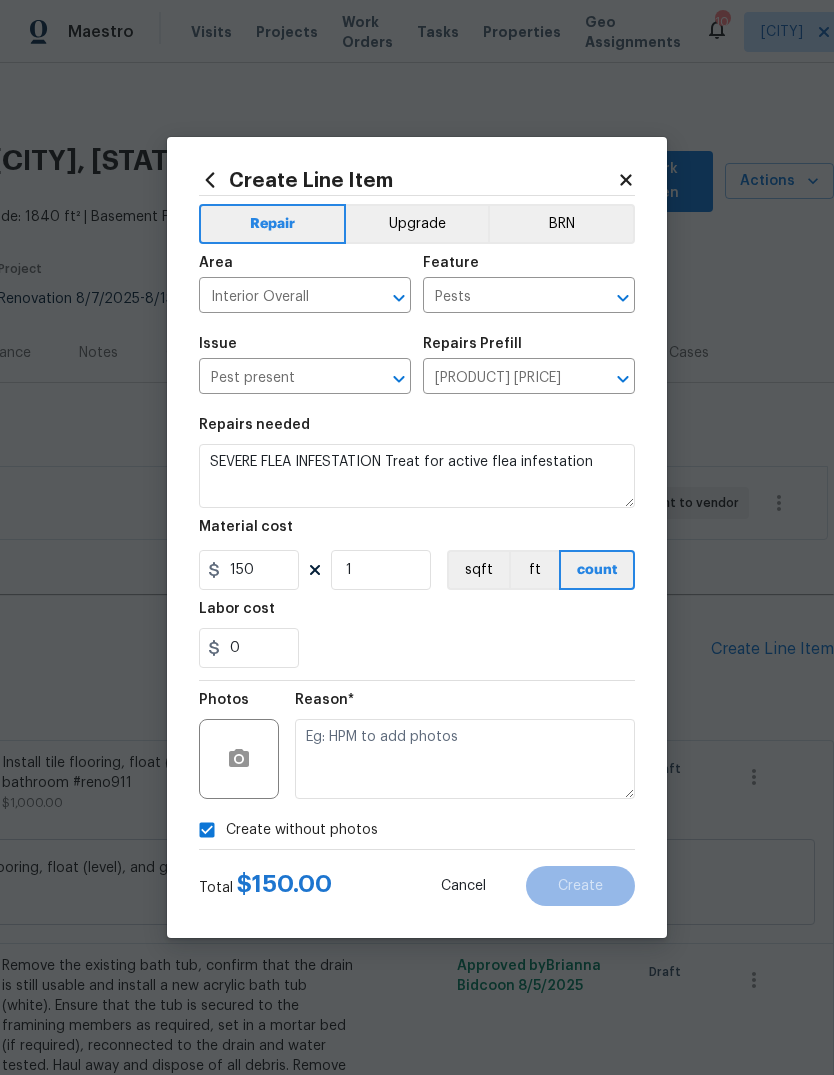 click on "Create without photos" at bounding box center [207, 830] 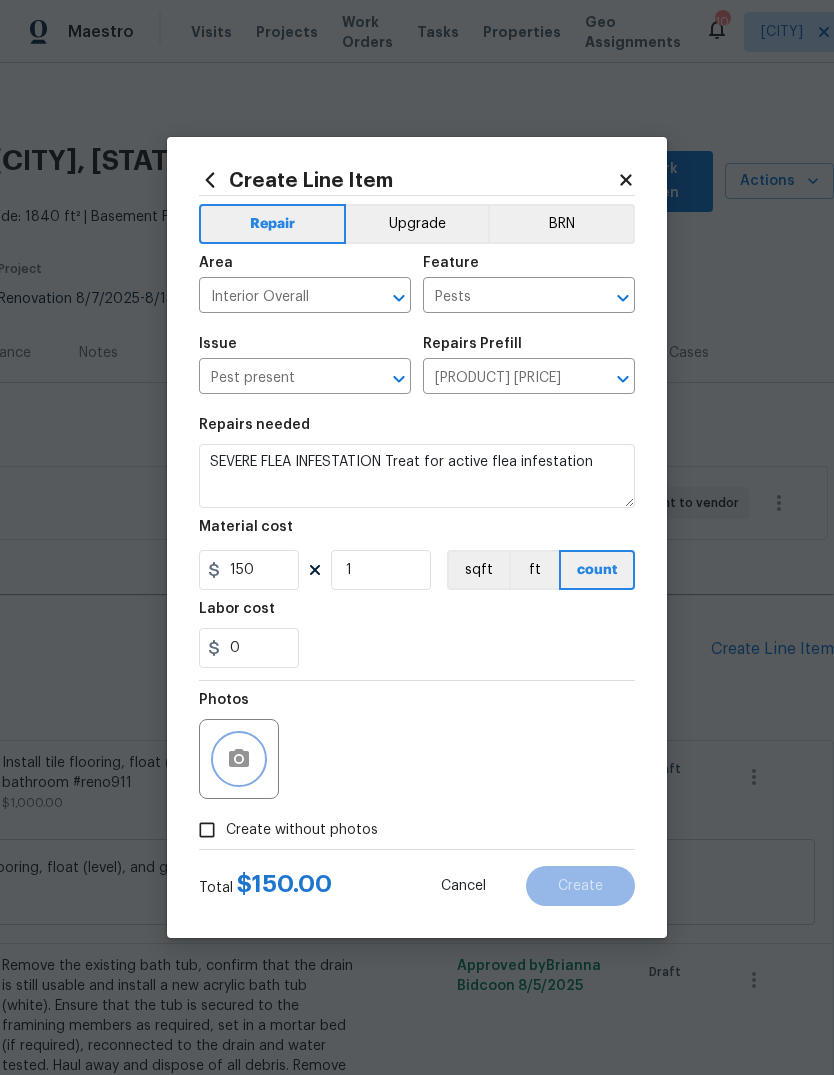 click 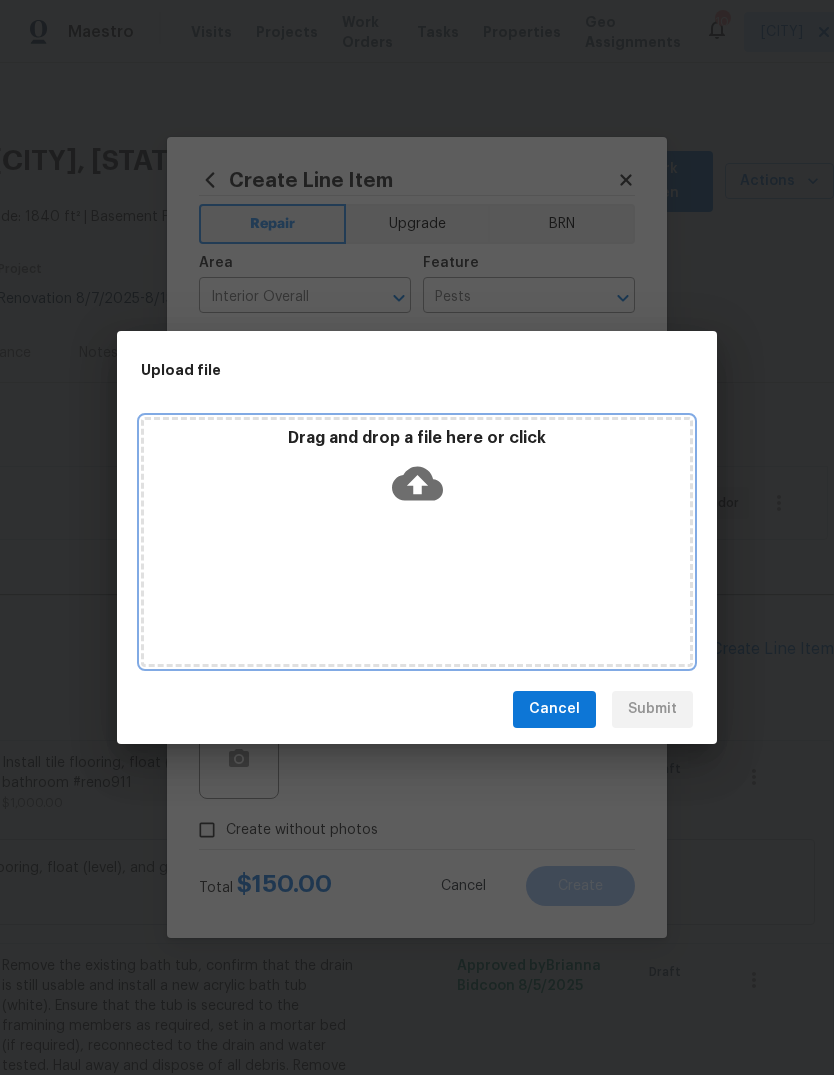 click 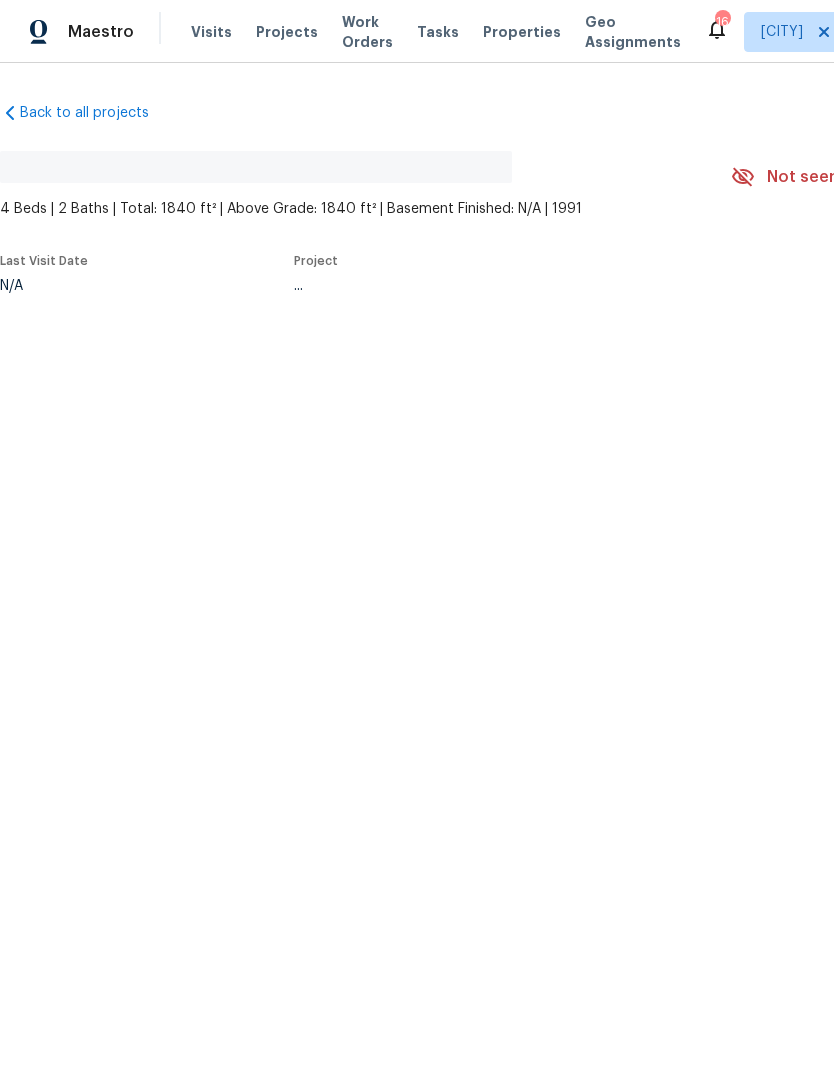 scroll, scrollTop: 0, scrollLeft: 0, axis: both 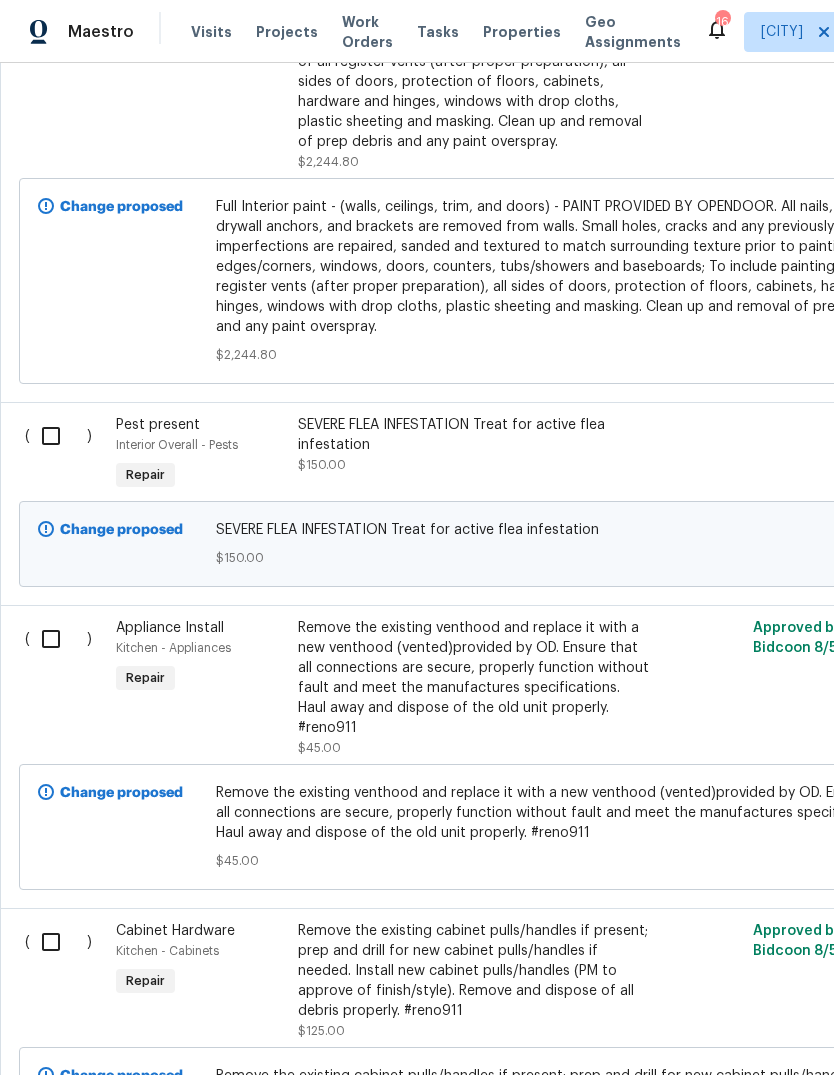 click at bounding box center [58, 436] 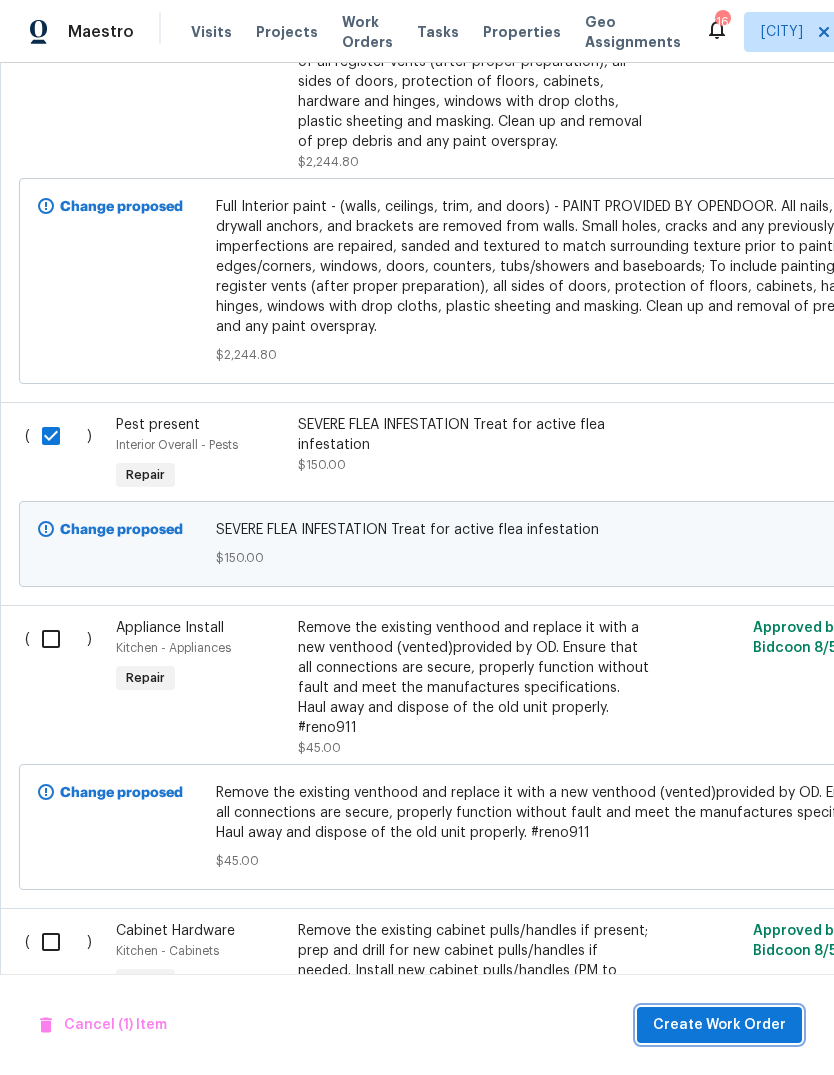 click on "Create Work Order" at bounding box center [719, 1025] 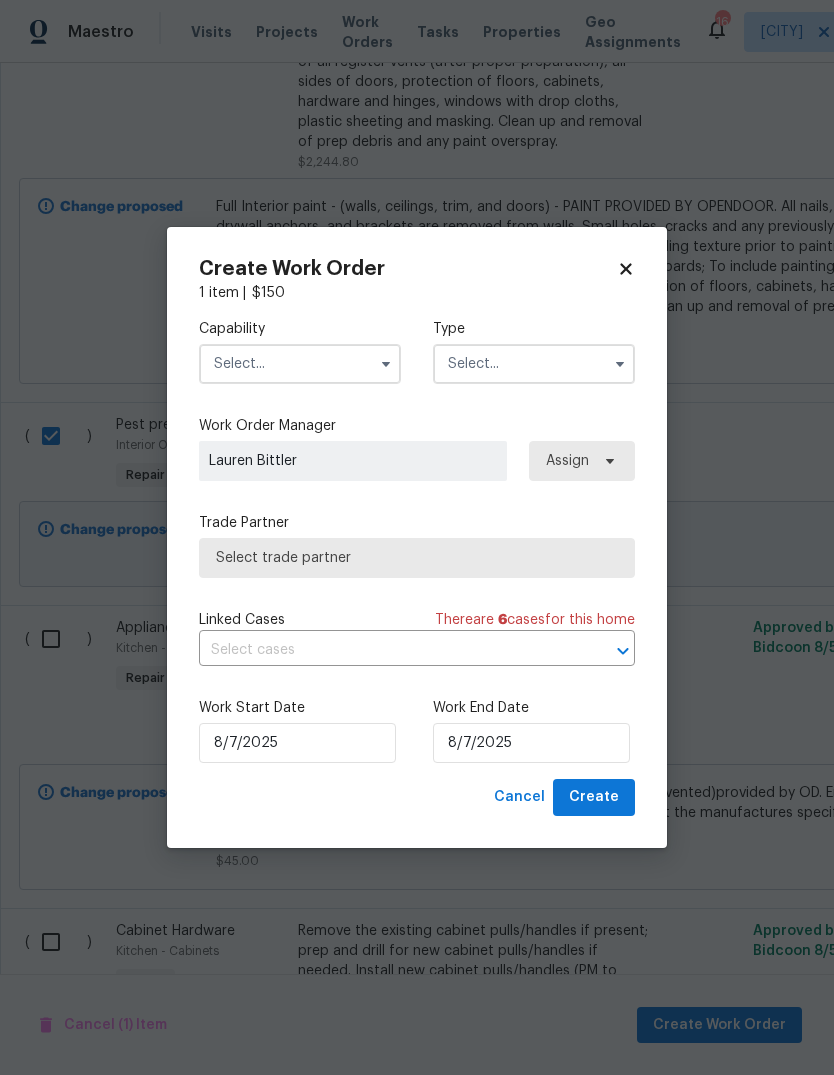 click at bounding box center [300, 364] 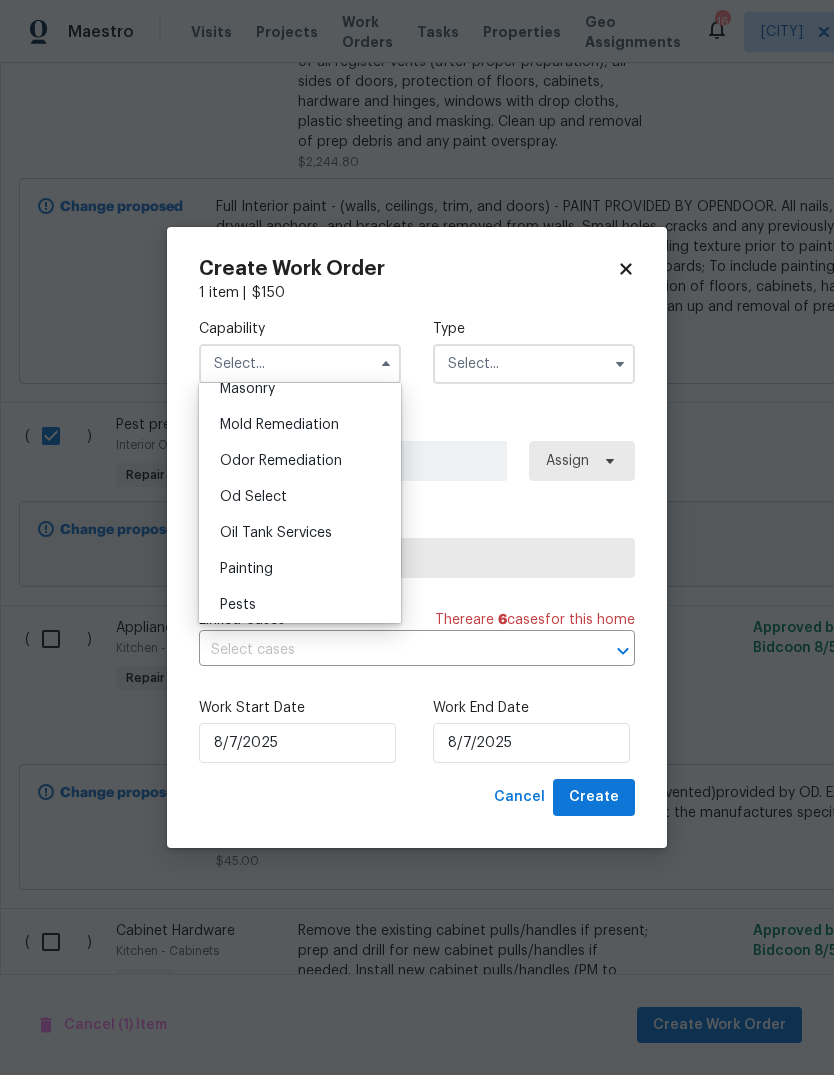 scroll, scrollTop: 1664, scrollLeft: 0, axis: vertical 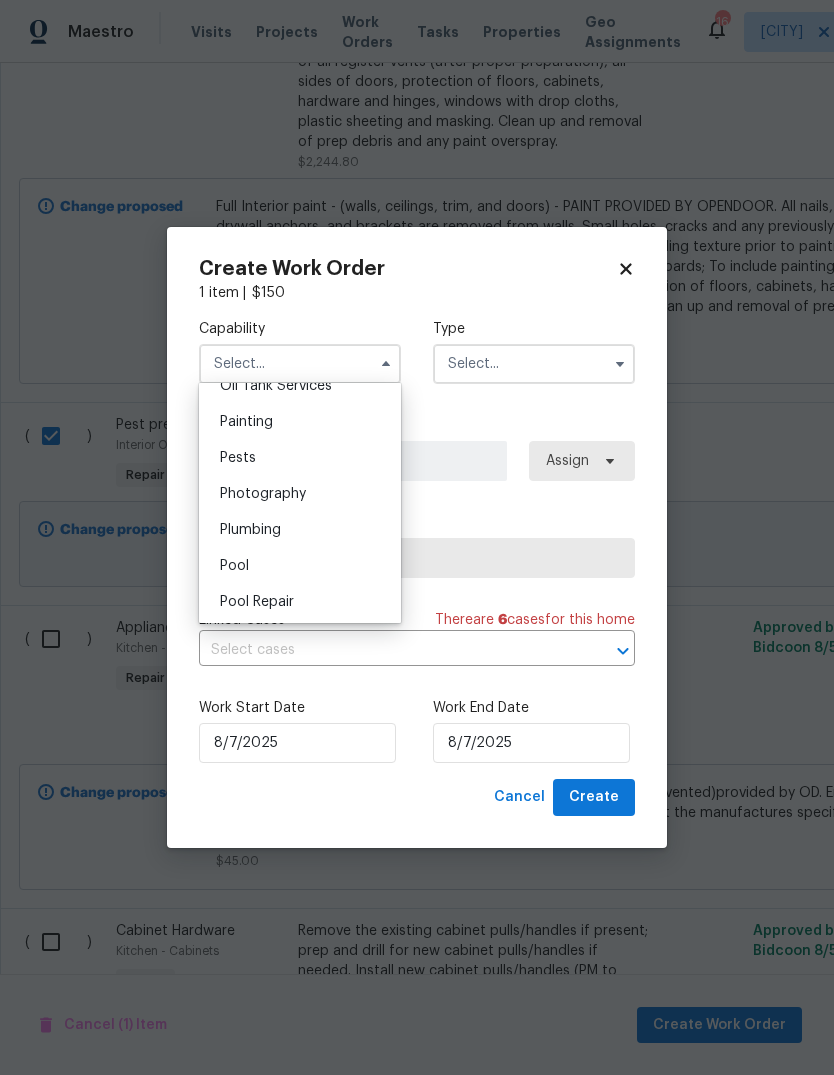 click on "Pests" at bounding box center (300, 458) 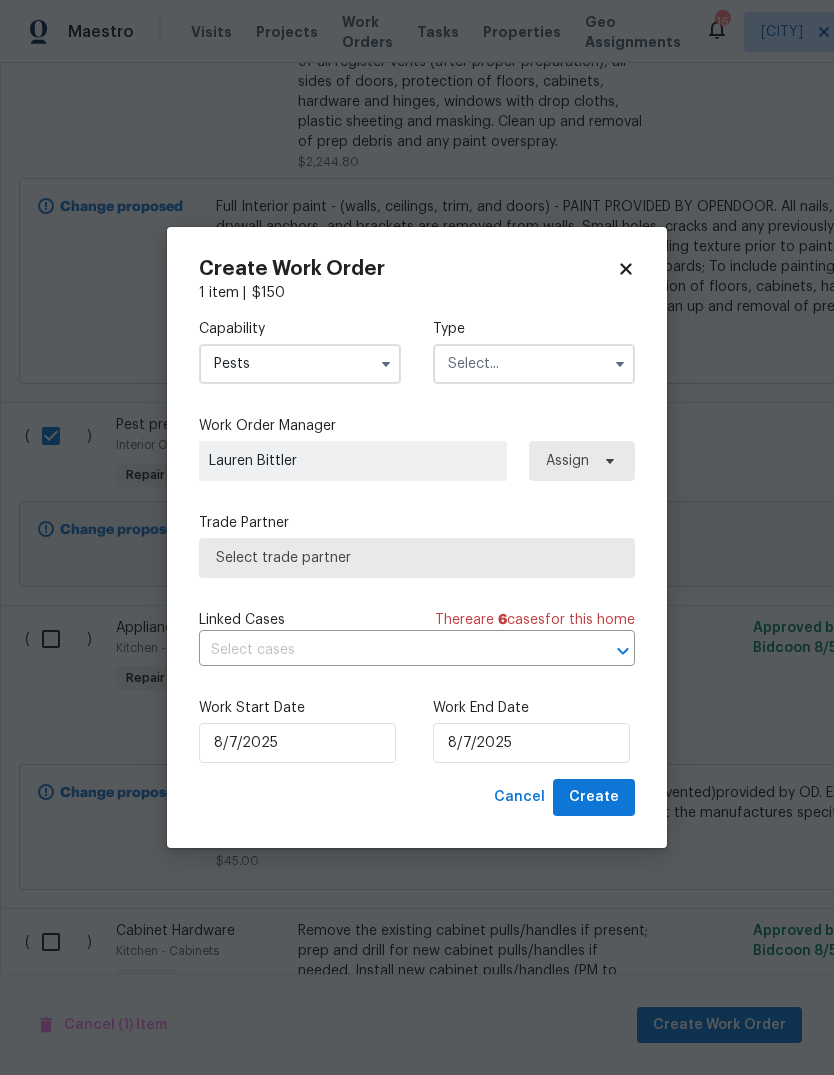 click at bounding box center (534, 364) 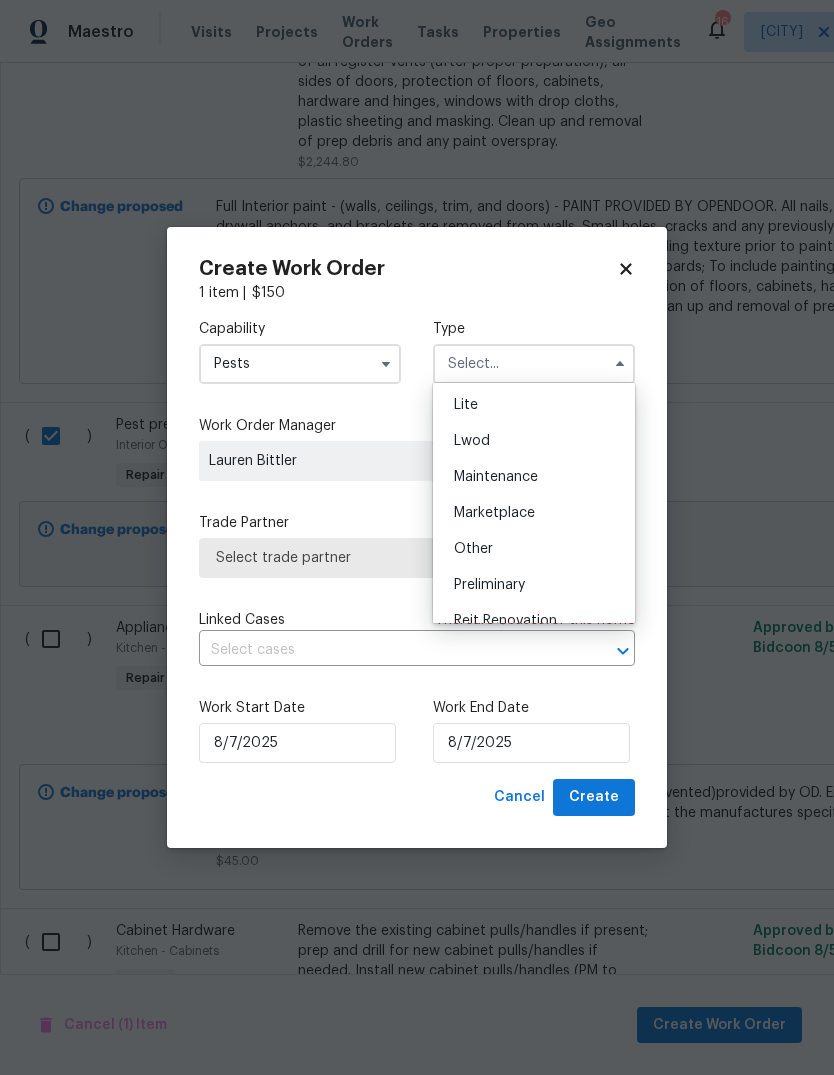 scroll, scrollTop: 319, scrollLeft: 0, axis: vertical 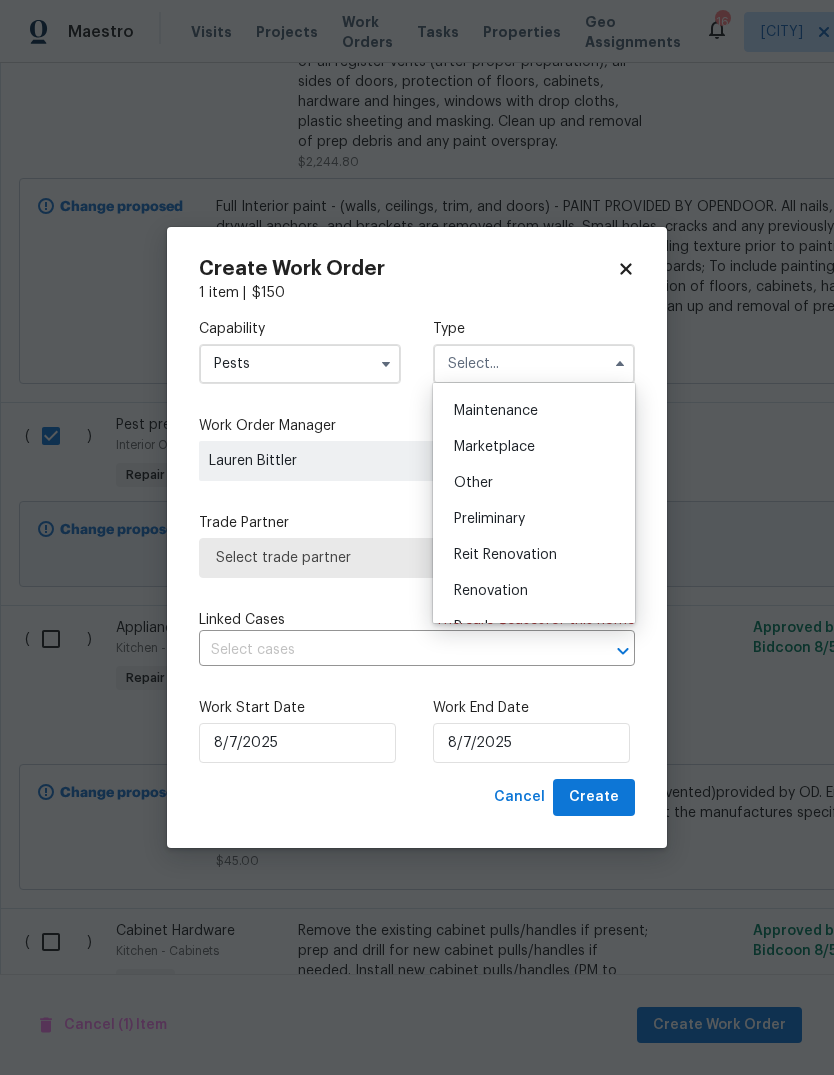 click on "Renovation" at bounding box center [534, 591] 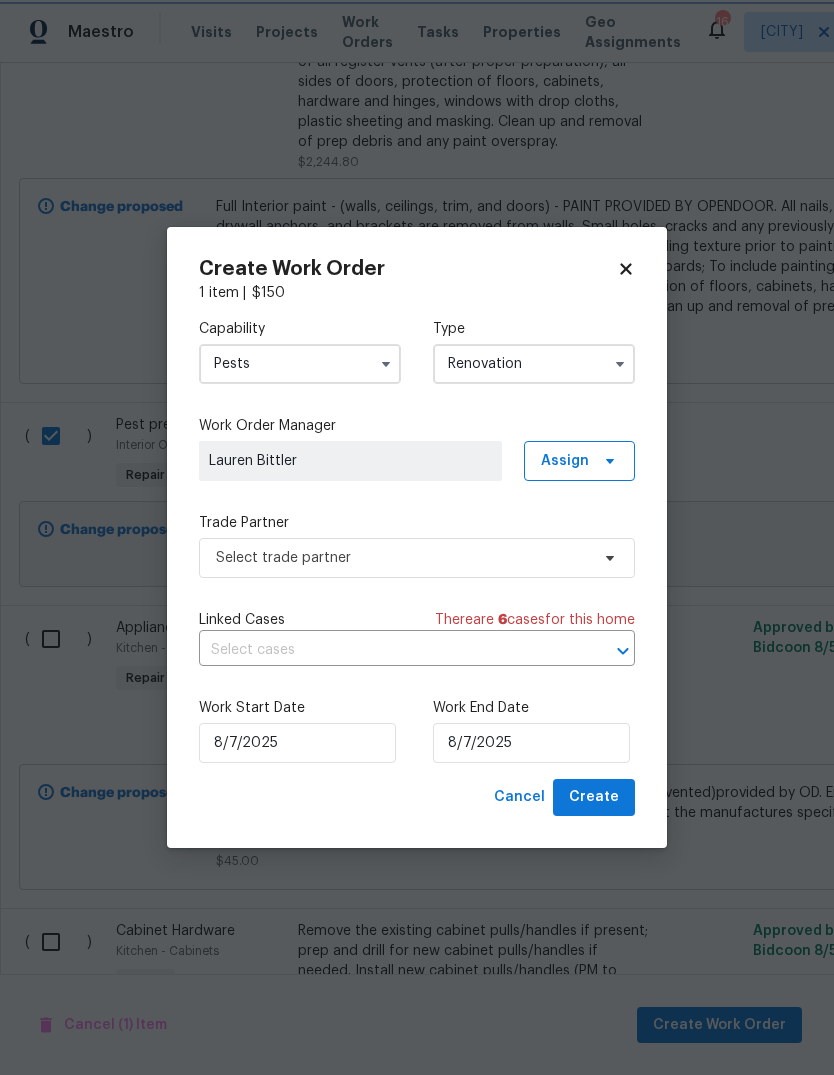 scroll, scrollTop: 0, scrollLeft: 0, axis: both 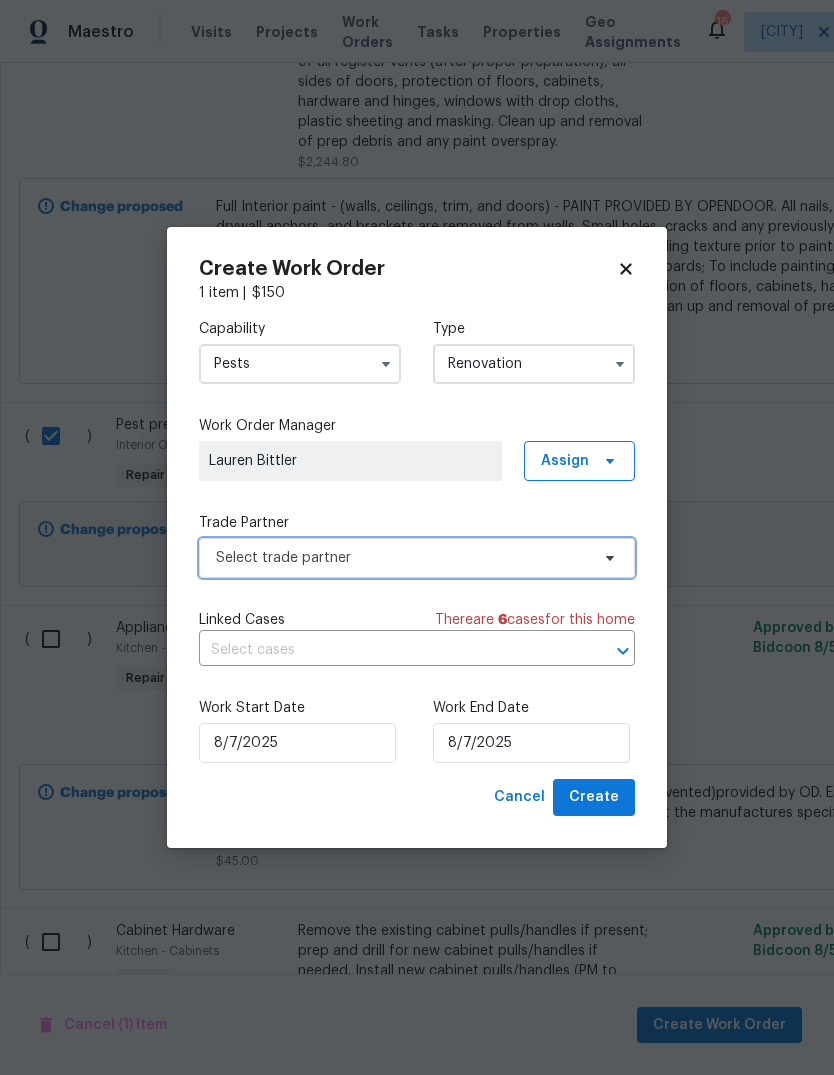 click on "Select trade partner" at bounding box center [402, 558] 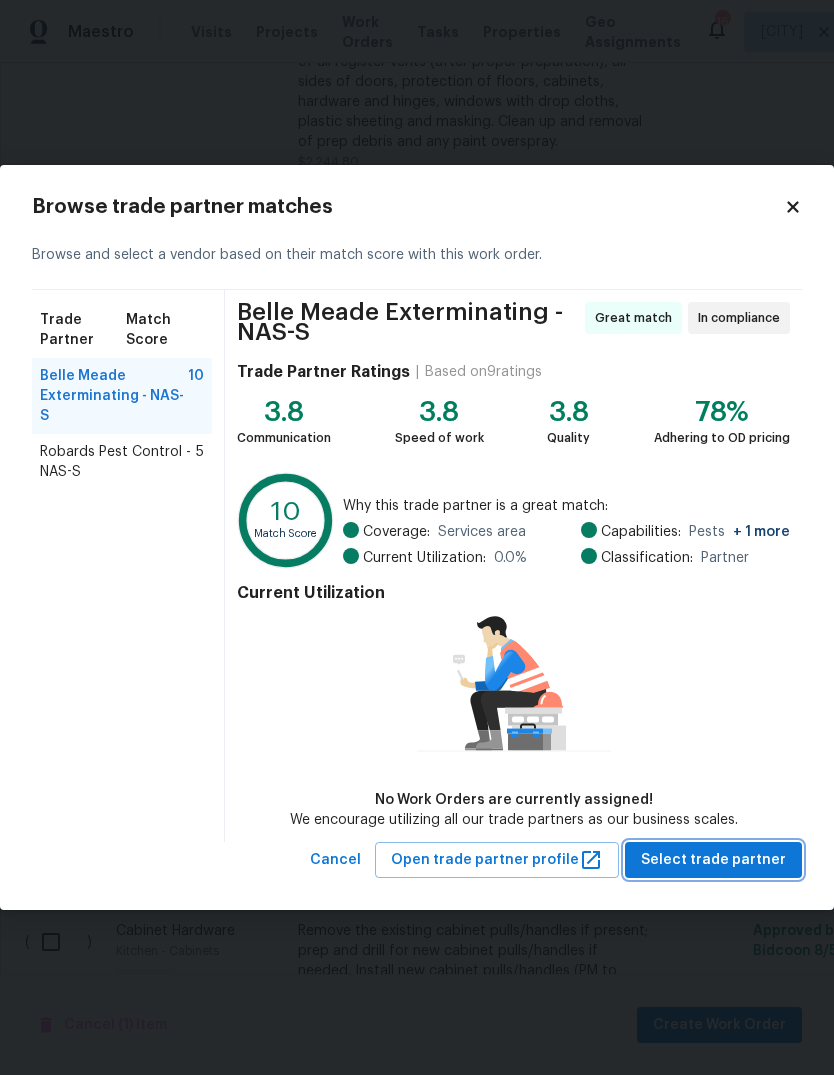 click on "Select trade partner" at bounding box center [713, 860] 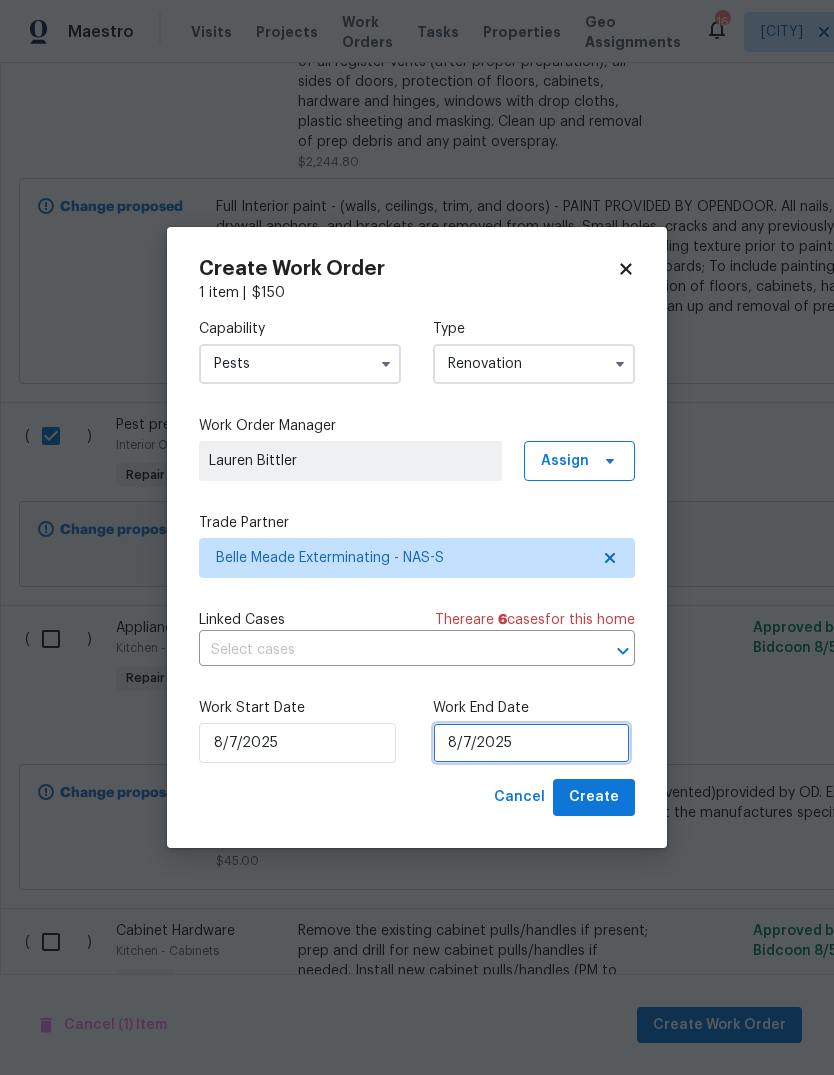 click on "8/7/2025" at bounding box center [531, 743] 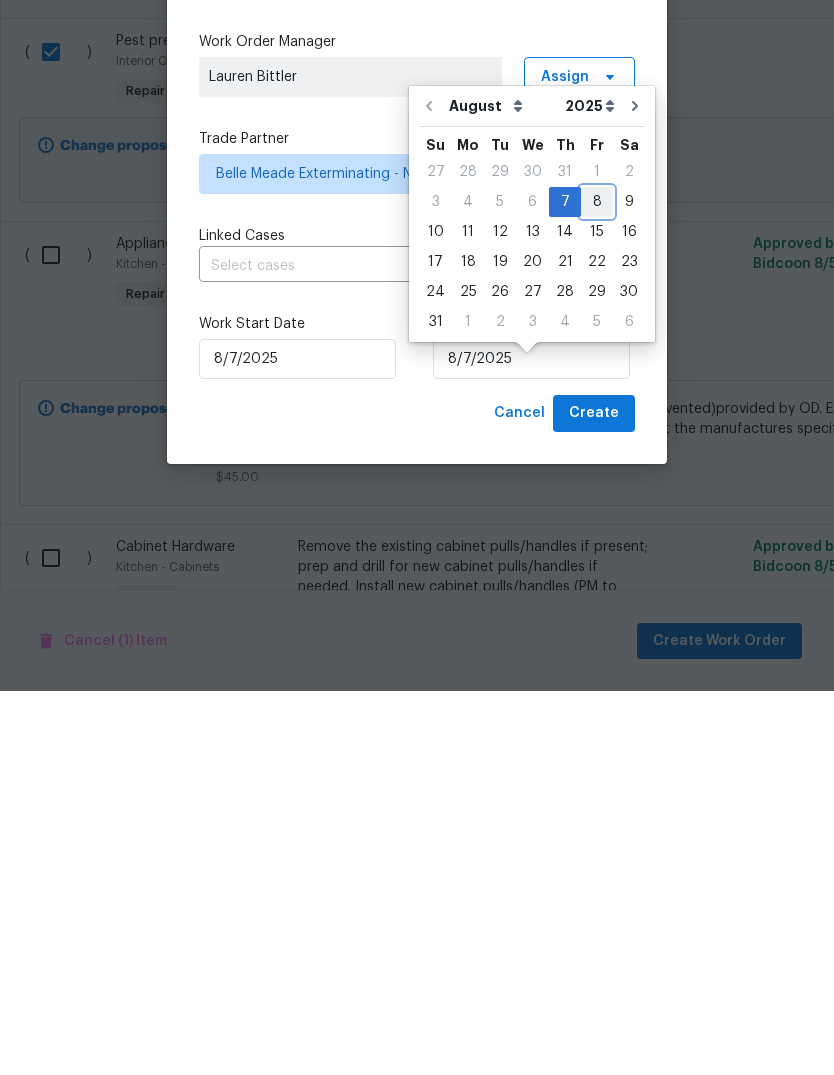click on "8" at bounding box center [597, 586] 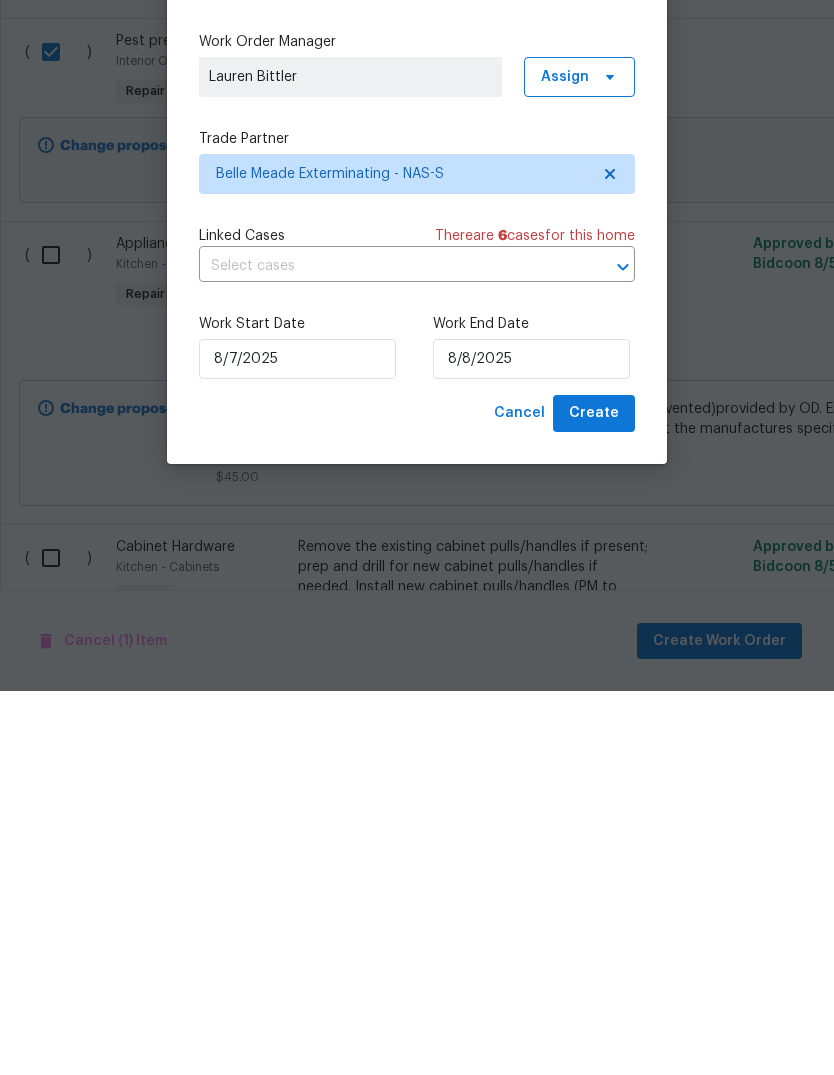 scroll, scrollTop: 75, scrollLeft: 0, axis: vertical 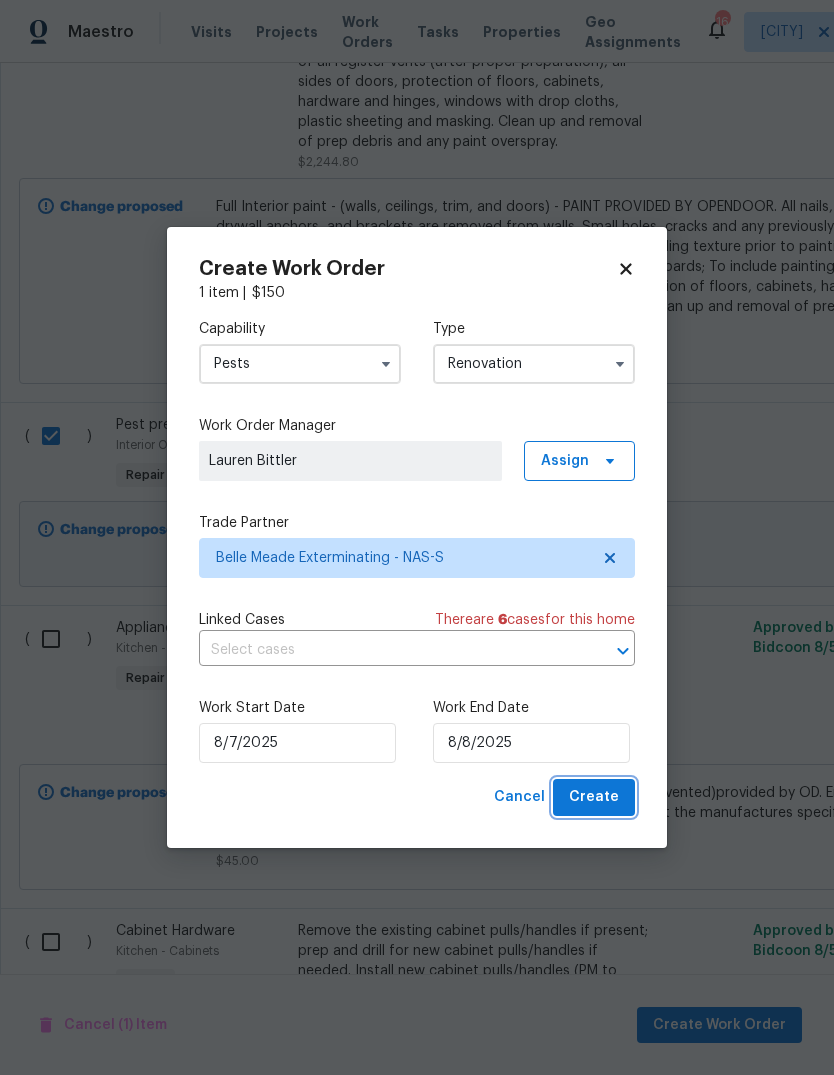 click on "Create" at bounding box center (594, 797) 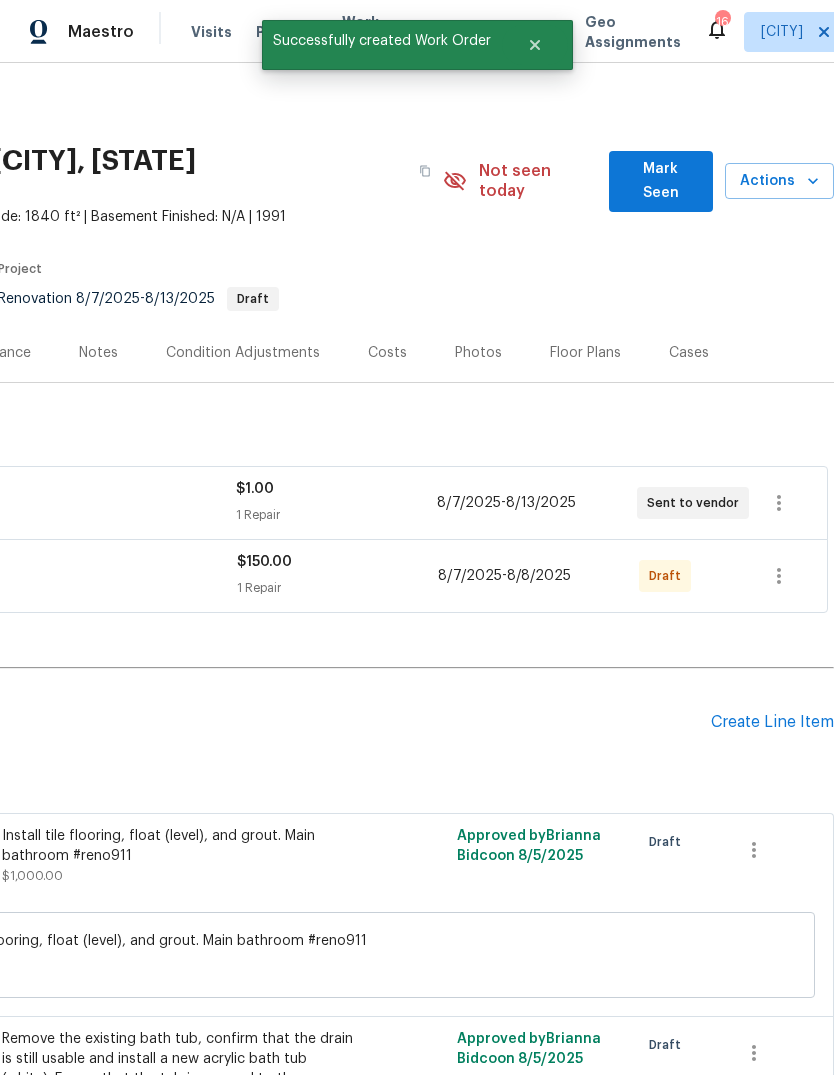 scroll, scrollTop: 0, scrollLeft: 296, axis: horizontal 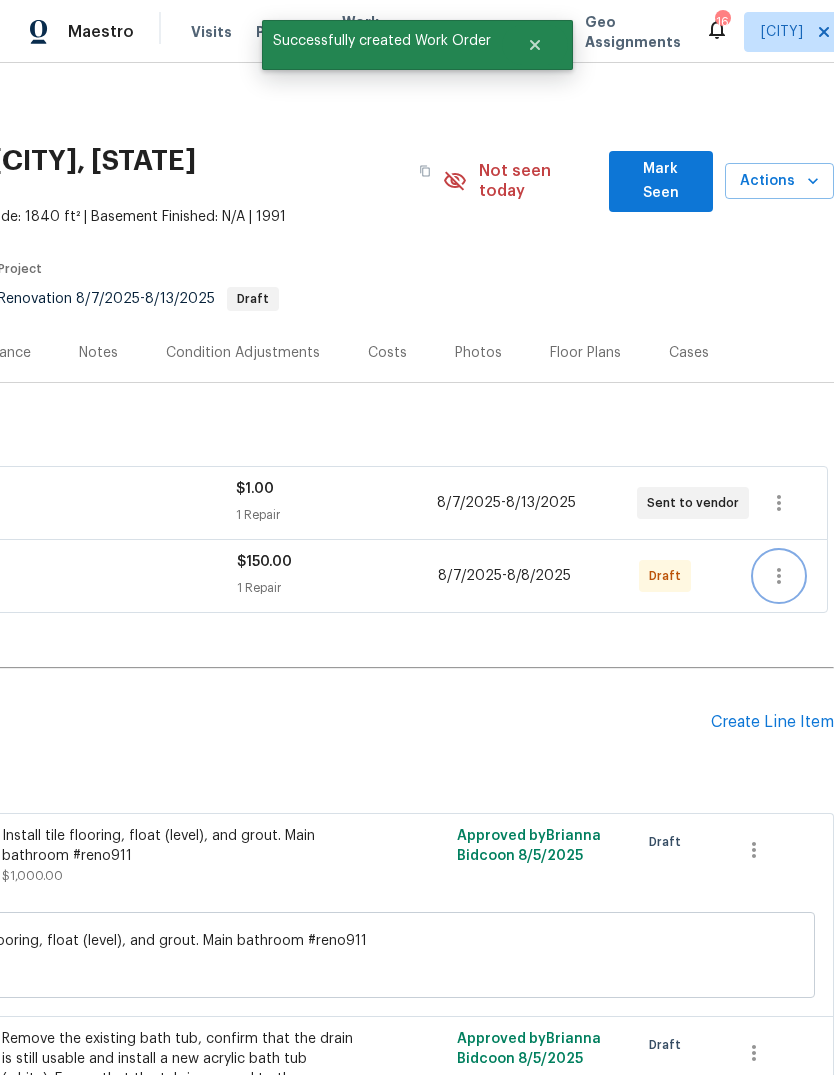 click 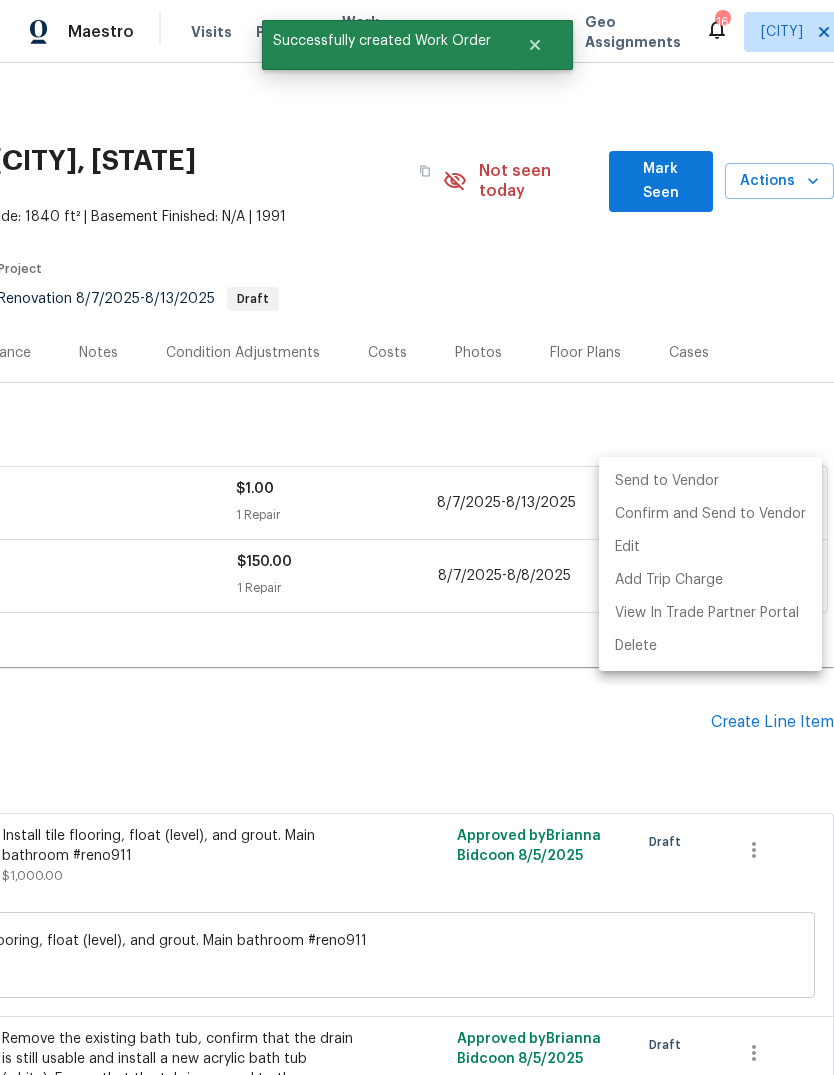 click on "Send to Vendor" at bounding box center [710, 481] 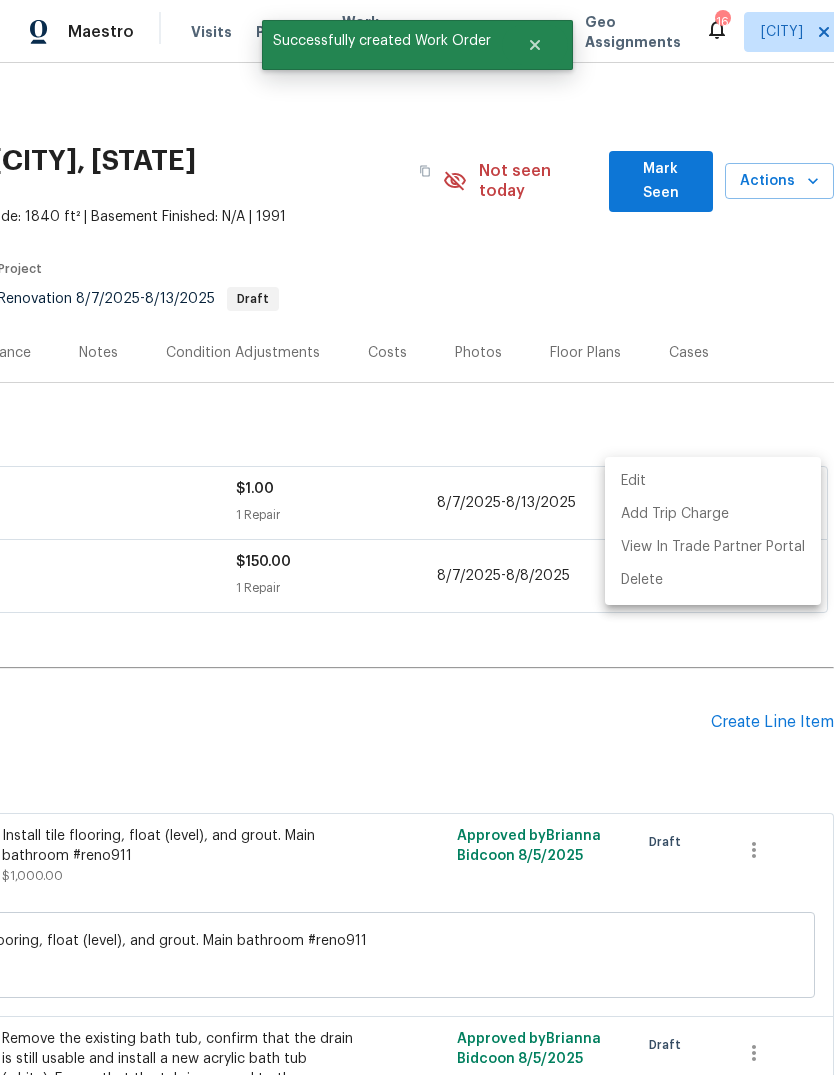 click at bounding box center [417, 537] 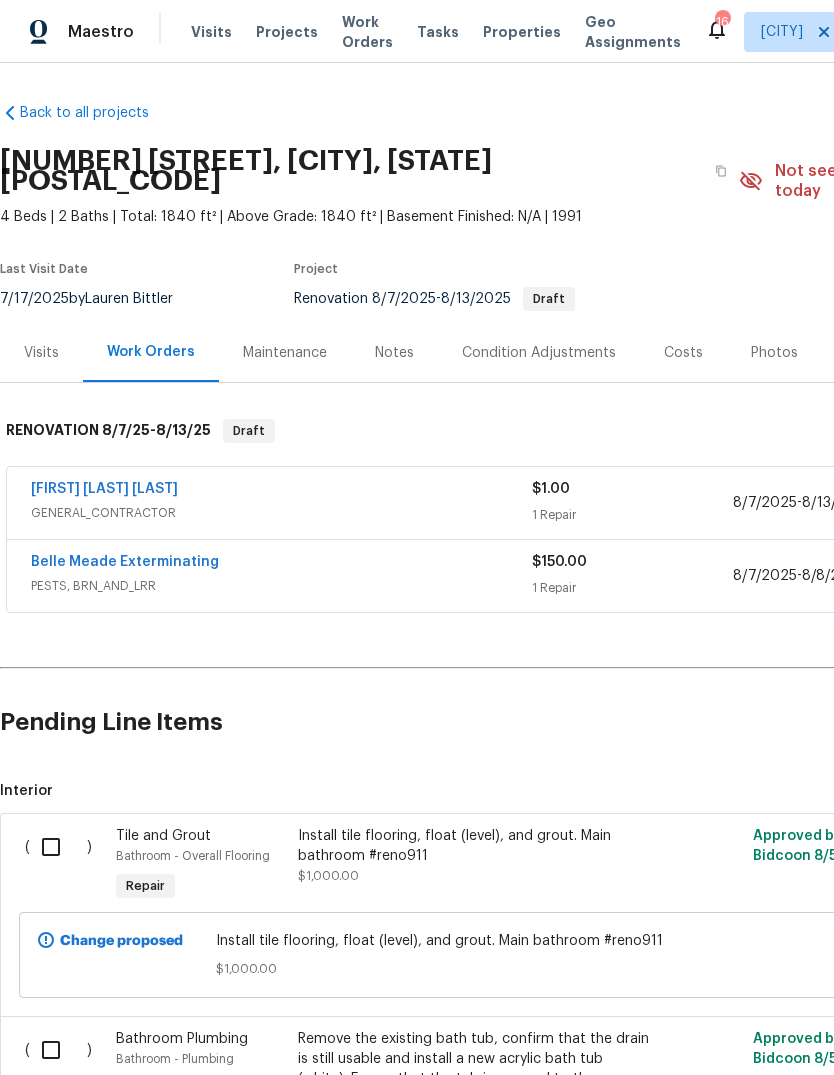 scroll, scrollTop: 0, scrollLeft: 0, axis: both 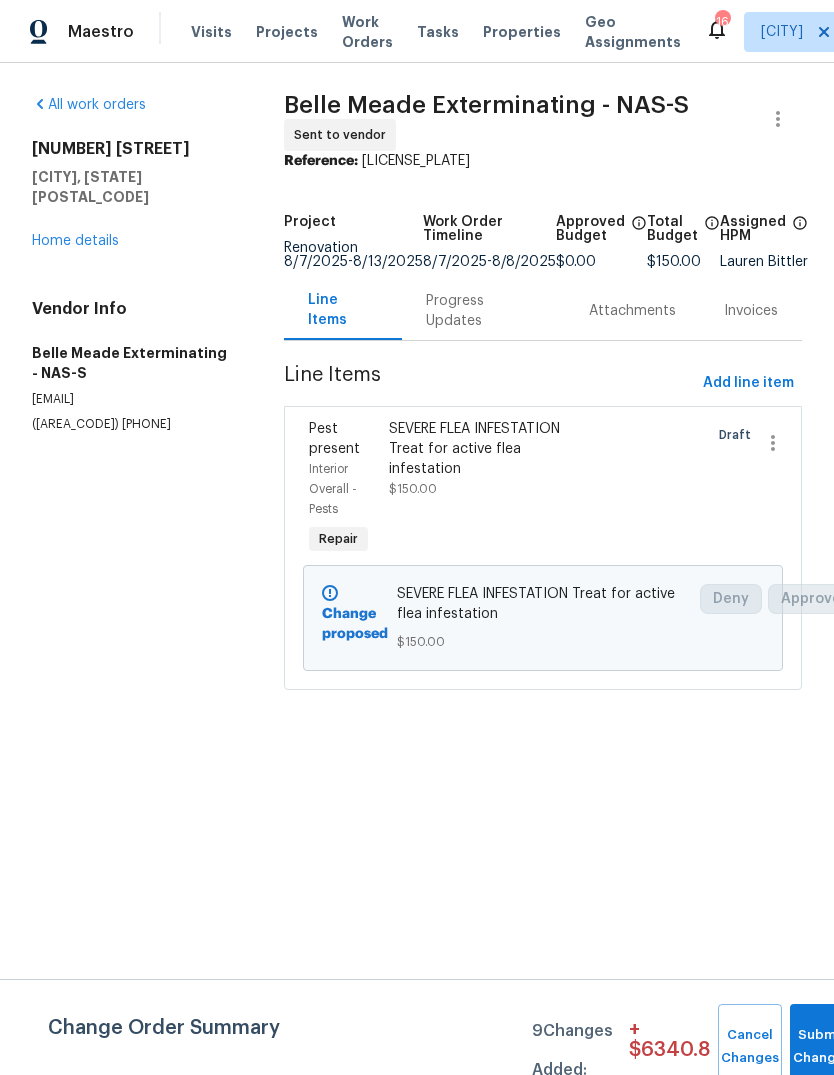 click on "Progress Updates" at bounding box center [483, 311] 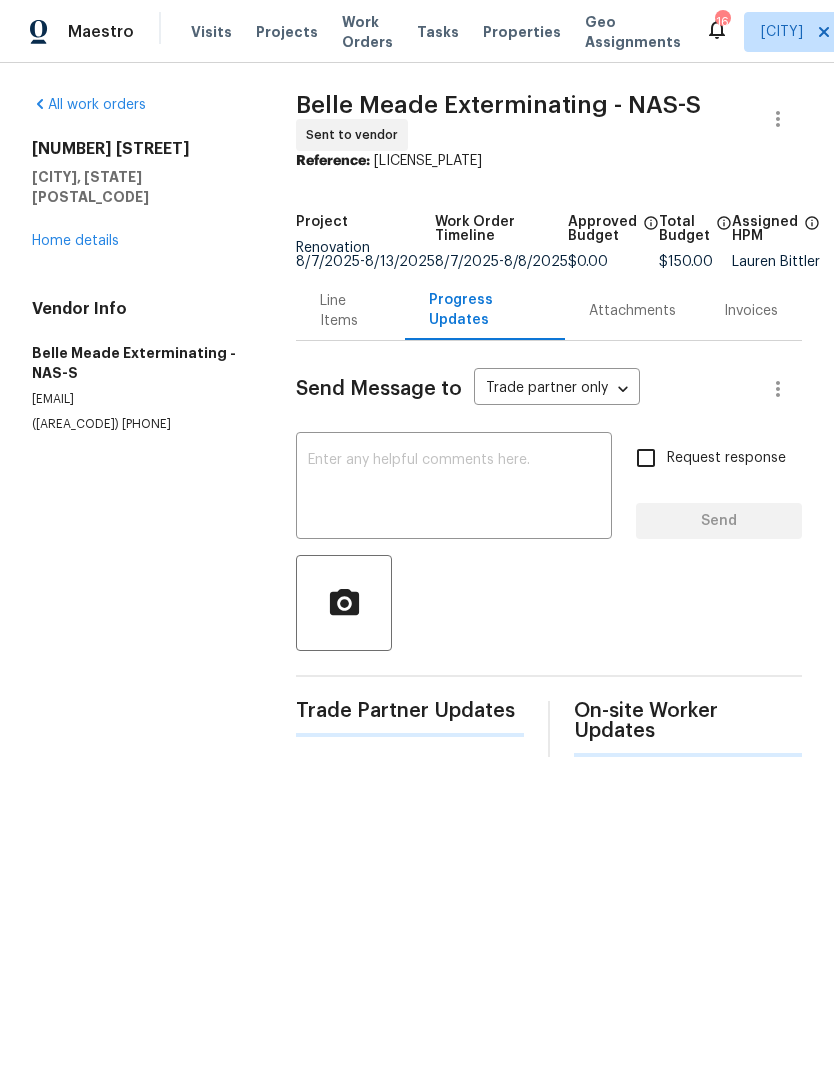 click at bounding box center [454, 488] 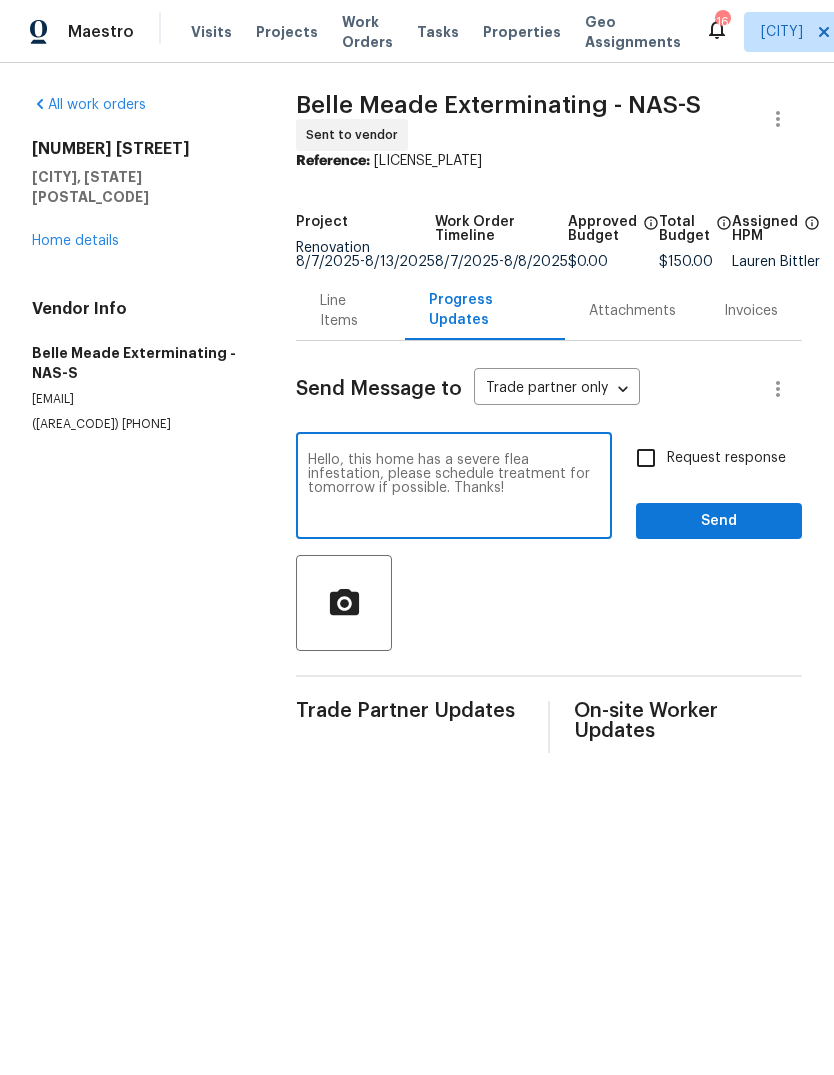 type on "Hello, this home has a severe flea infestation, please schedule treatment for tomorrow if possible. Thanks!" 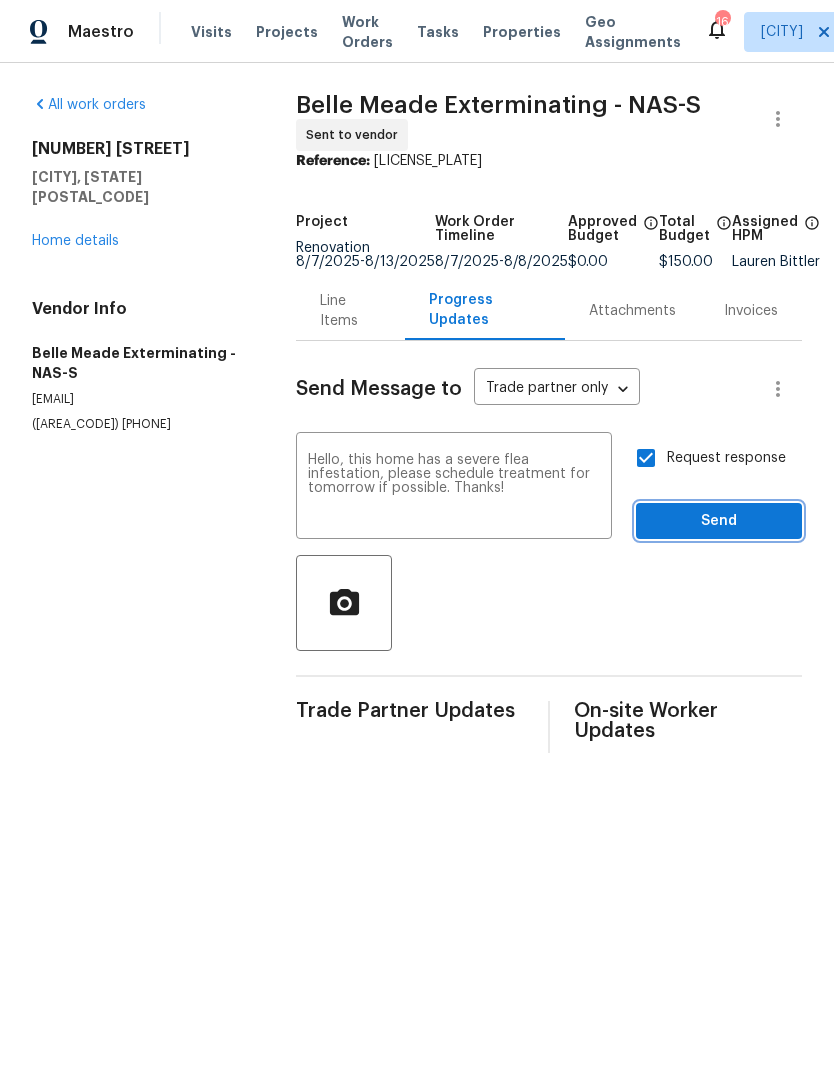 click on "Send" at bounding box center (719, 521) 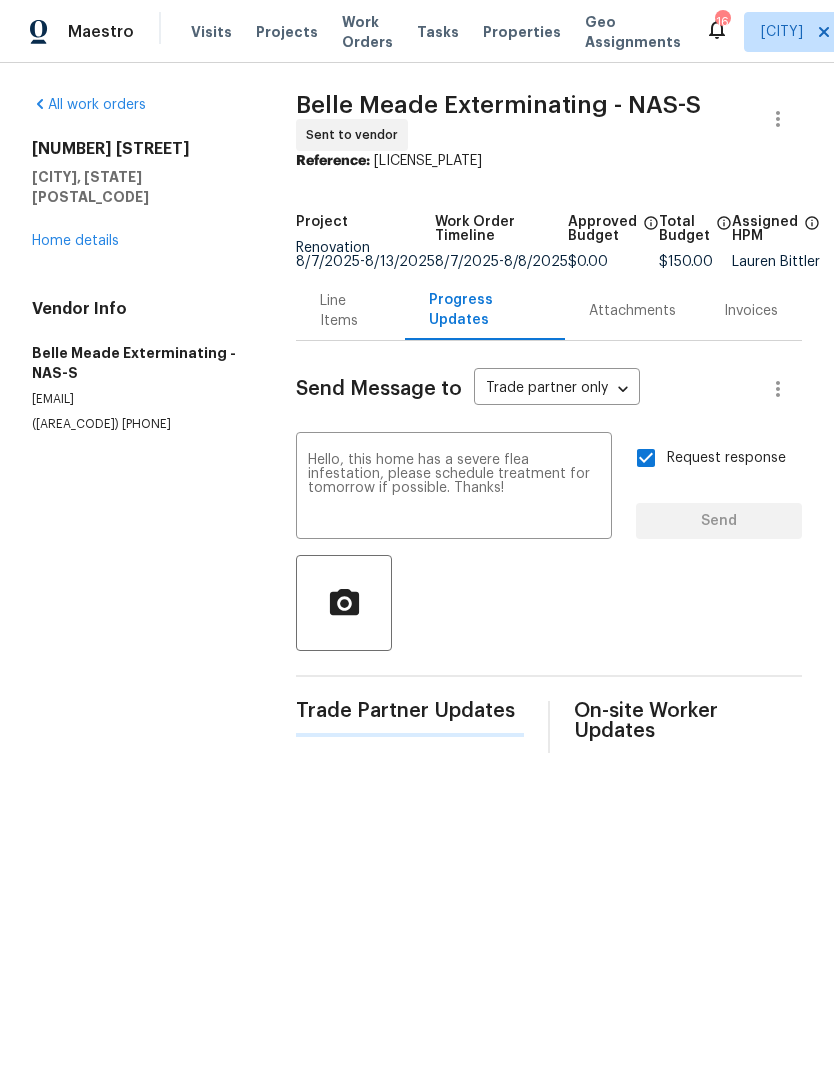 type 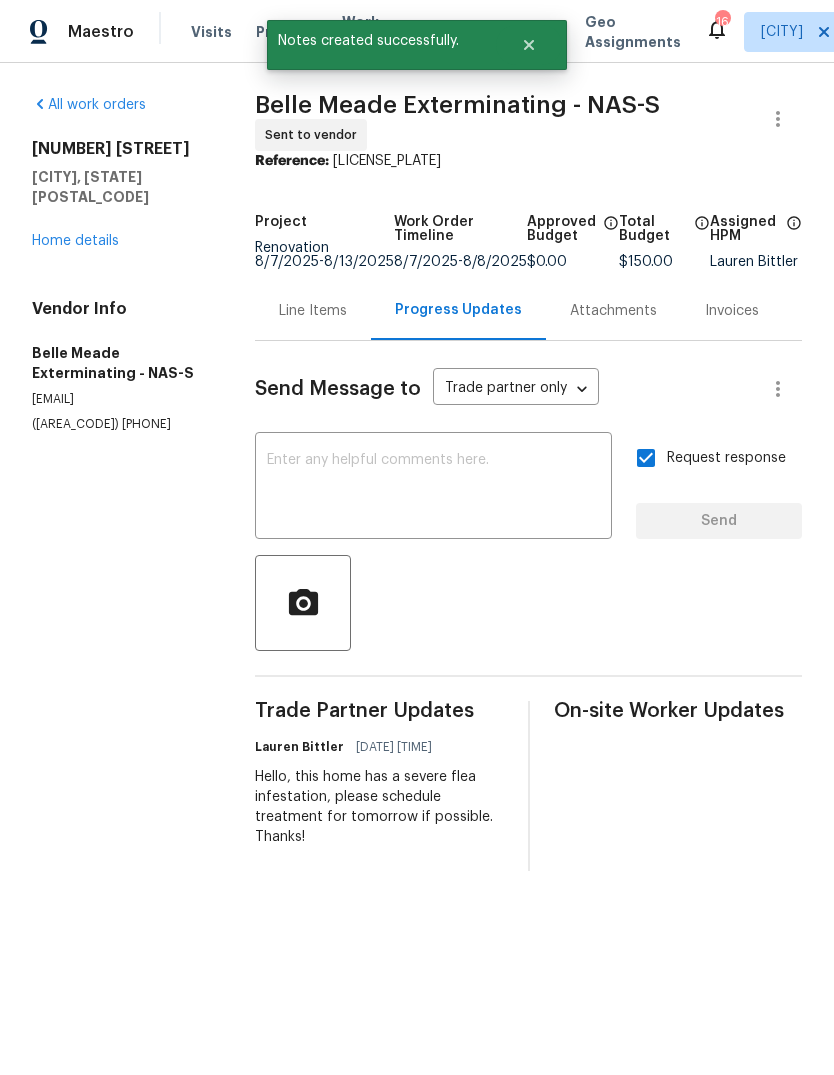 click on "Home details" at bounding box center (75, 241) 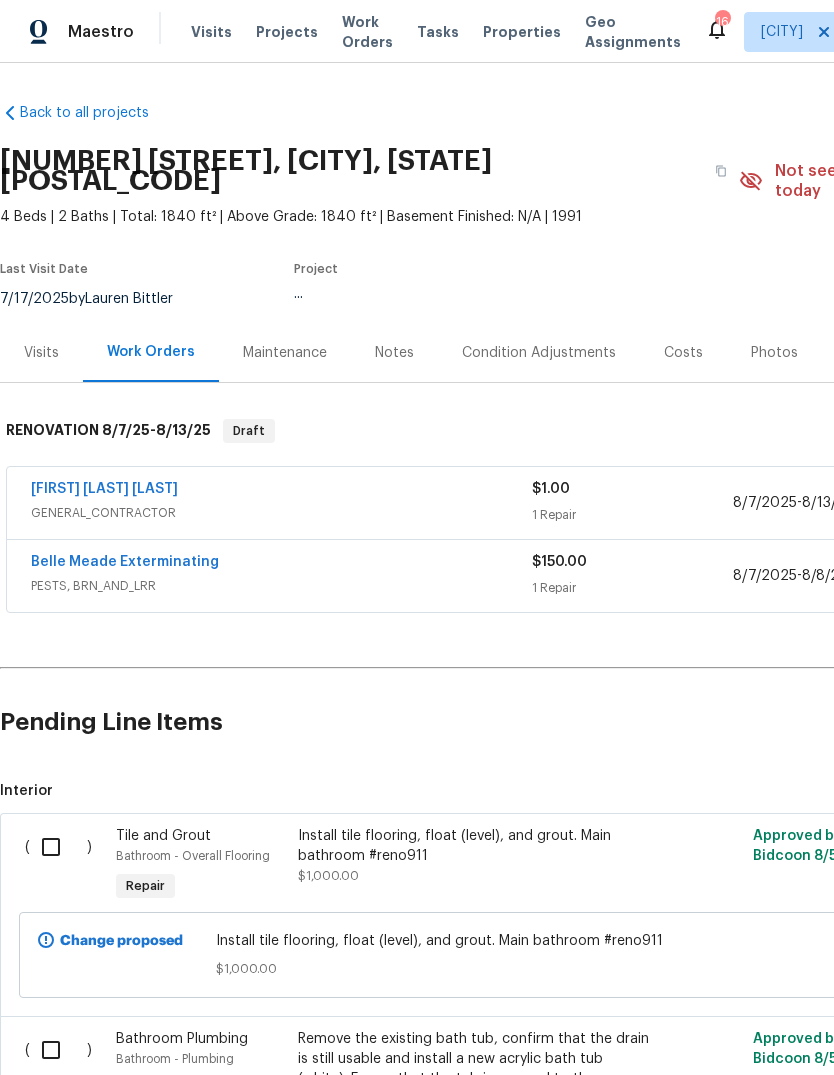 scroll, scrollTop: 0, scrollLeft: 0, axis: both 